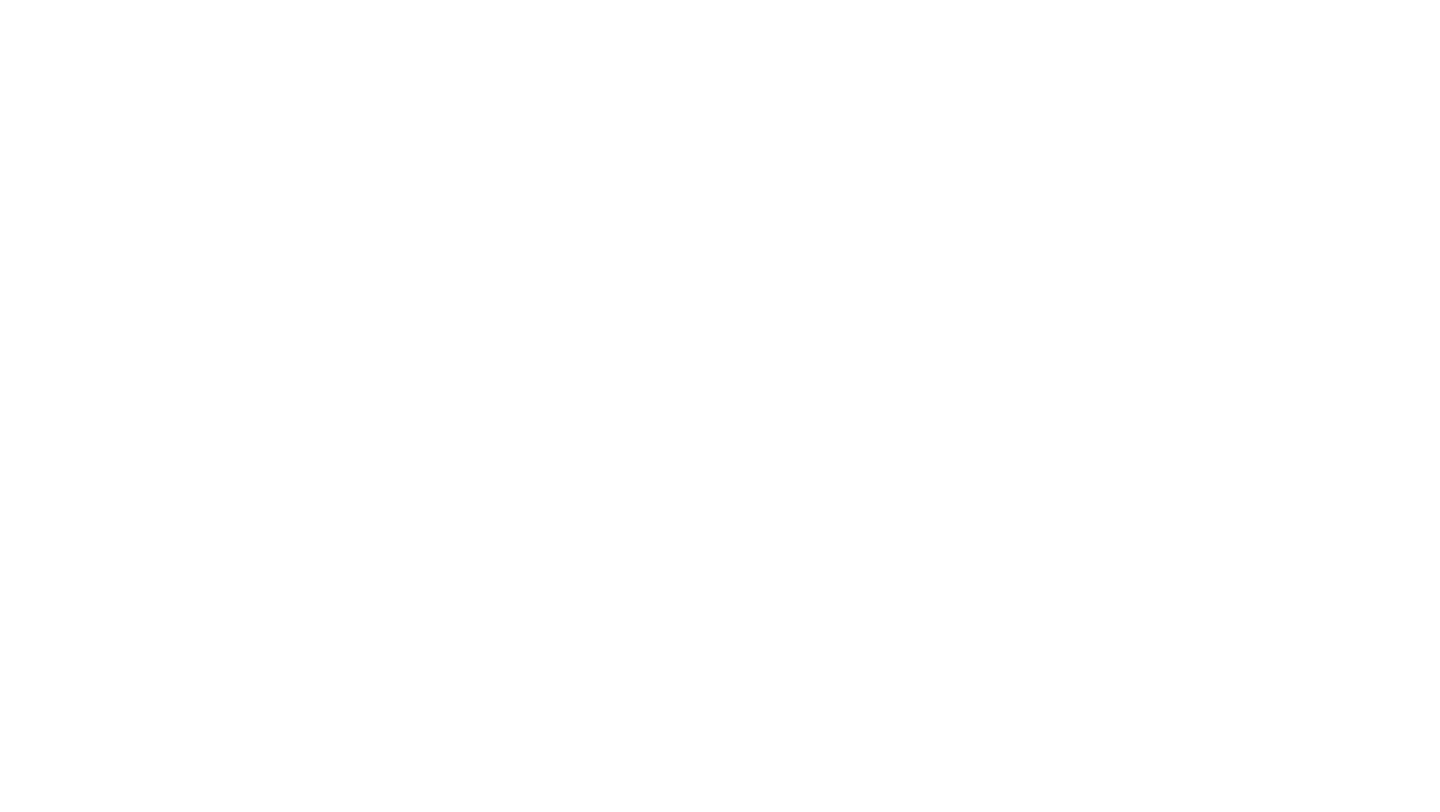 scroll, scrollTop: 0, scrollLeft: 0, axis: both 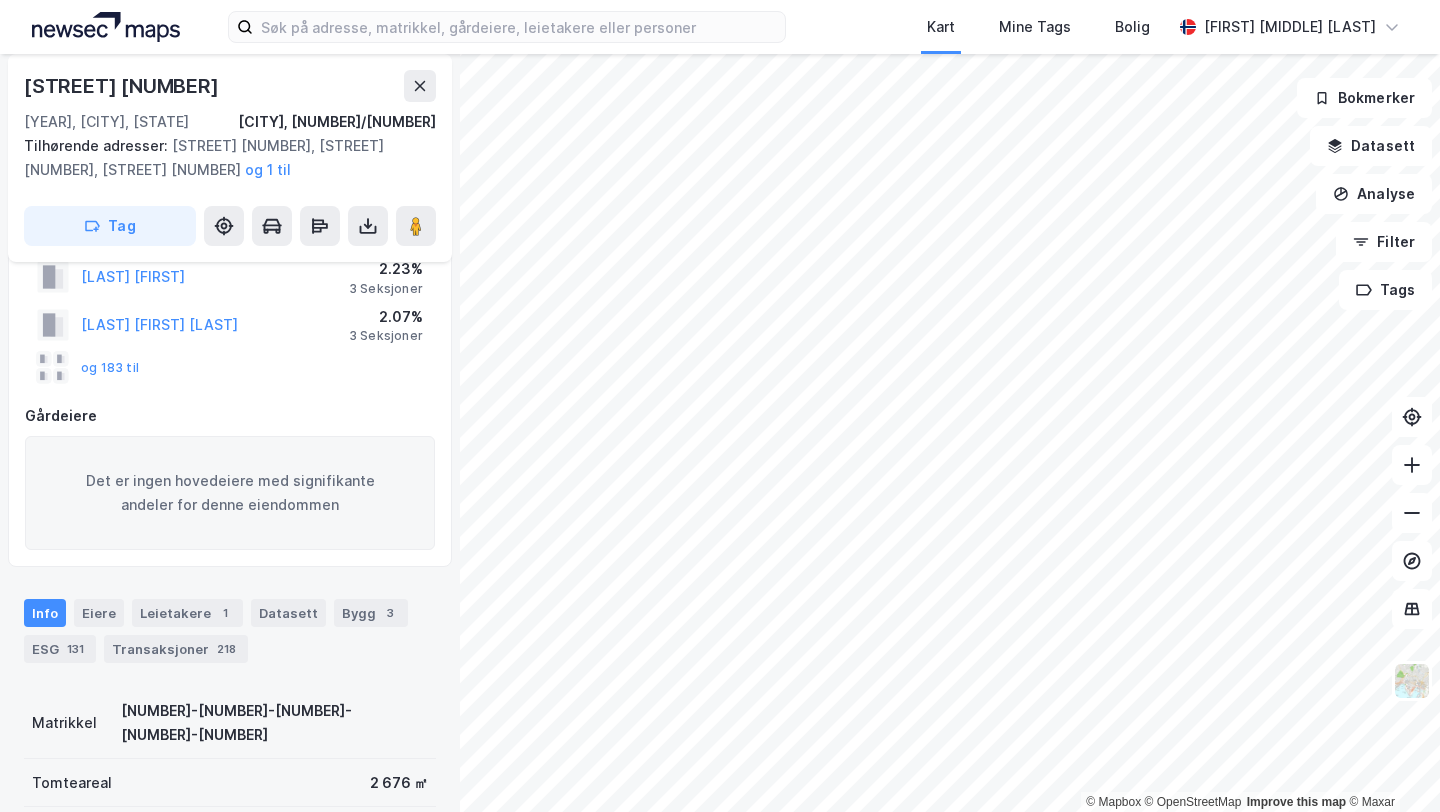 click on "Info Eiere Leietakere 1 Datasett Bygg 3 ESG 131 Transaksjoner 218" at bounding box center (230, 623) 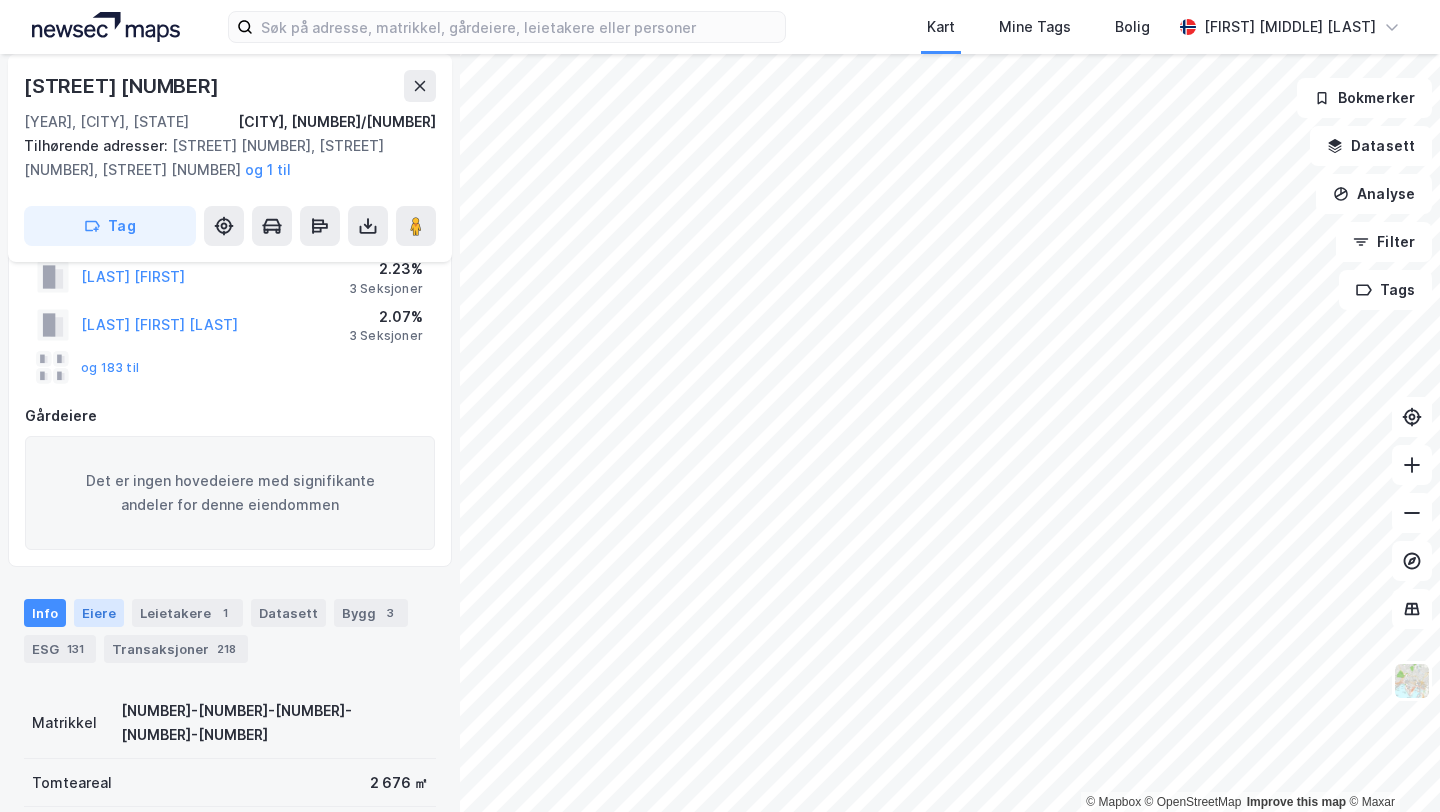click on "Eiere" at bounding box center [99, 613] 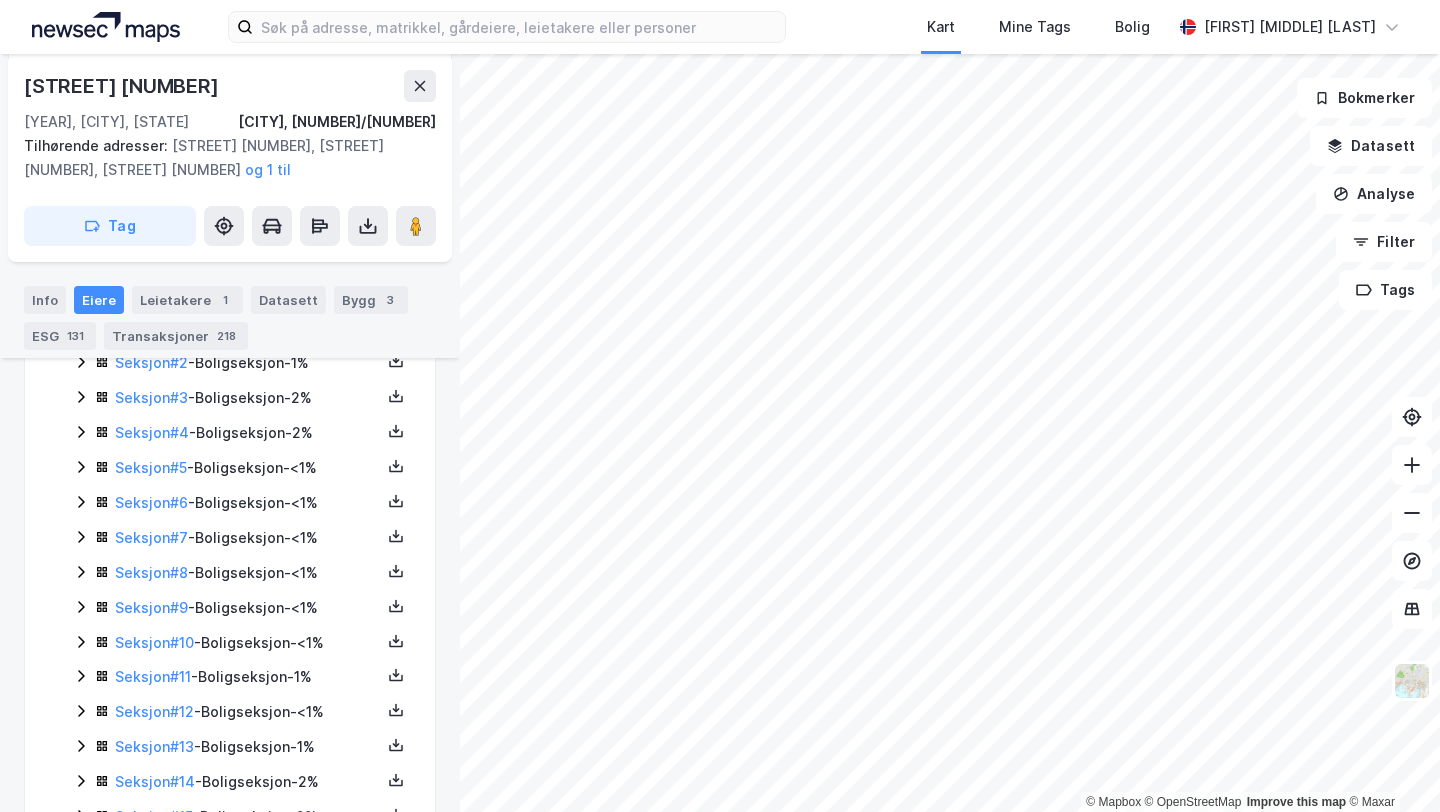 scroll, scrollTop: 448, scrollLeft: 0, axis: vertical 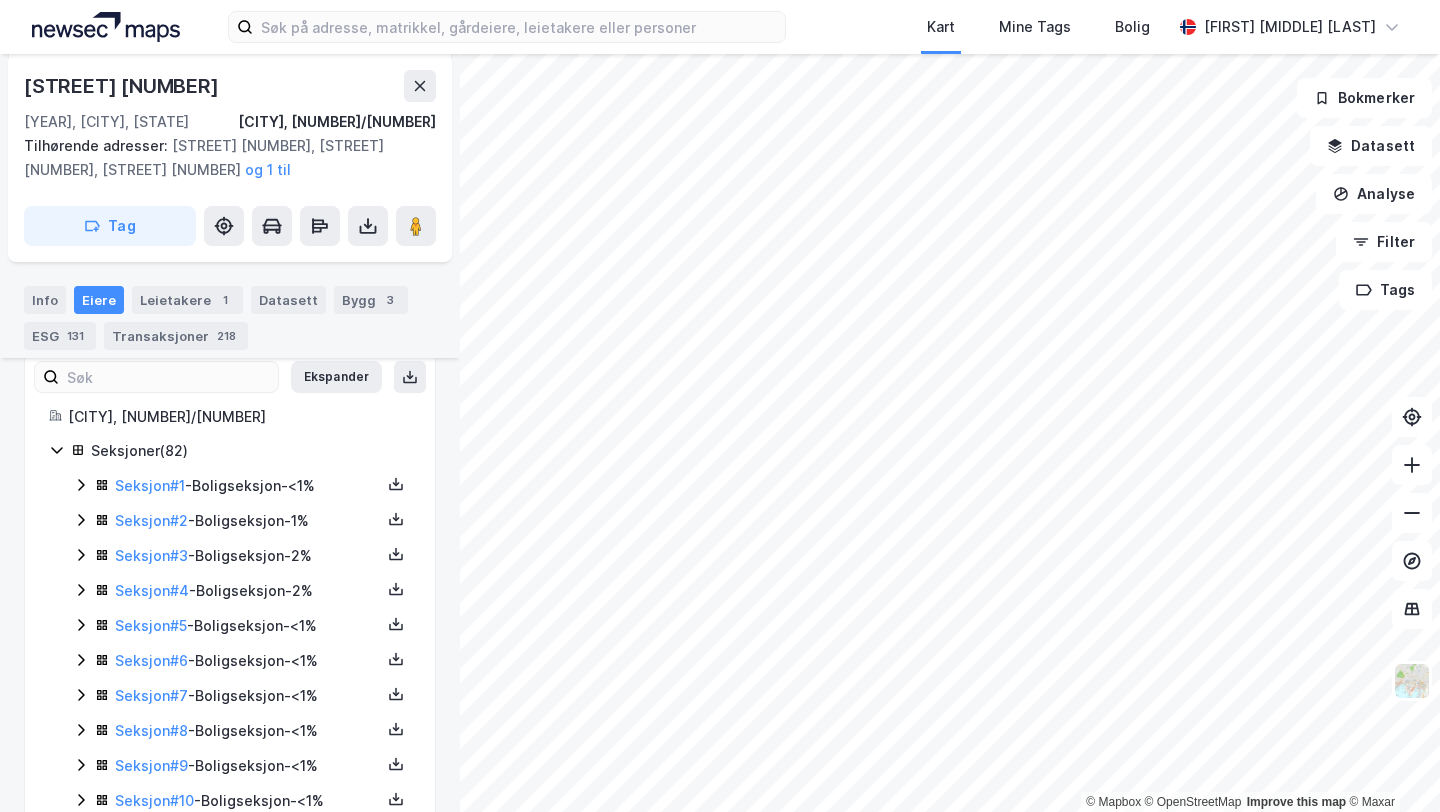 click on "Ekspander [CITY], [NUMBER]/[NUMBER] Seksjoner ( [NUMBER] ) Seksjon # [NUMBER] - Boligseksjon - [PERCENT] Seksjon # [NUMBER] - Boligseksjon - [PERCENT] Seksjon # [NUMBER] - Boligseksjon - [PERCENT] Seksjon # [NUMBER] - Boligseksjon - [PERCENT] Seksjon # [NUMBER] - Boligseksjon - [PERCENT] Seksjon # [NUMBER] - Boligseksjon - [PERCENT] Seksjon # [NUMBER] - Boligseksjon - [PERCENT] Seksjon # [NUMBER] - Boligseksjon - [PERCENT] Seksjon # [NUMBER] - Boligseksjon - [PERCENT] Seksjon # [NUMBER] - Boligseksjon - [PERCENT] Seksjon # [NUMBER] - Boligseksjon - [PERCENT] Seksjon # [NUMBER] - Boligseksjon - [PERCENT] Seksjon # [NUMBER] - Boligseksjon - [PERCENT] Seksjon # [NUMBER] - Boligseksjon - [PERCENT] Seksjon # [NUMBER] - Boligseksjon - [PERCENT] Seksjon # [NUMBER] - Boligseksjon - [PERCENT] Seksjon # [NUMBER] - Boligseksjon - [PERCENT] Seksjon # [NUMBER] - Boligseksjon - [PERCENT] Seksjon # [NUMBER] - Boligseksjon - [PERCENT] Seksjon # [NUMBER] - Boligseksjon - [PERCENT] Seksjon # [NUMBER] - Boligseksjon - [PERCENT] Seksjon # [NUMBER] - Boligseksjon - [PERCENT] Seksjon # [NUMBER] - Boligseksjon - [PERCENT] Seksjon # [NUMBER] - Boligseksjon - [PERCENT] Seksjon # [NUMBER] - Boligseksjon - [PERCENT] Seksjon # [NUMBER] - Boligseksjon - [PERCENT]" at bounding box center (230, 1853) 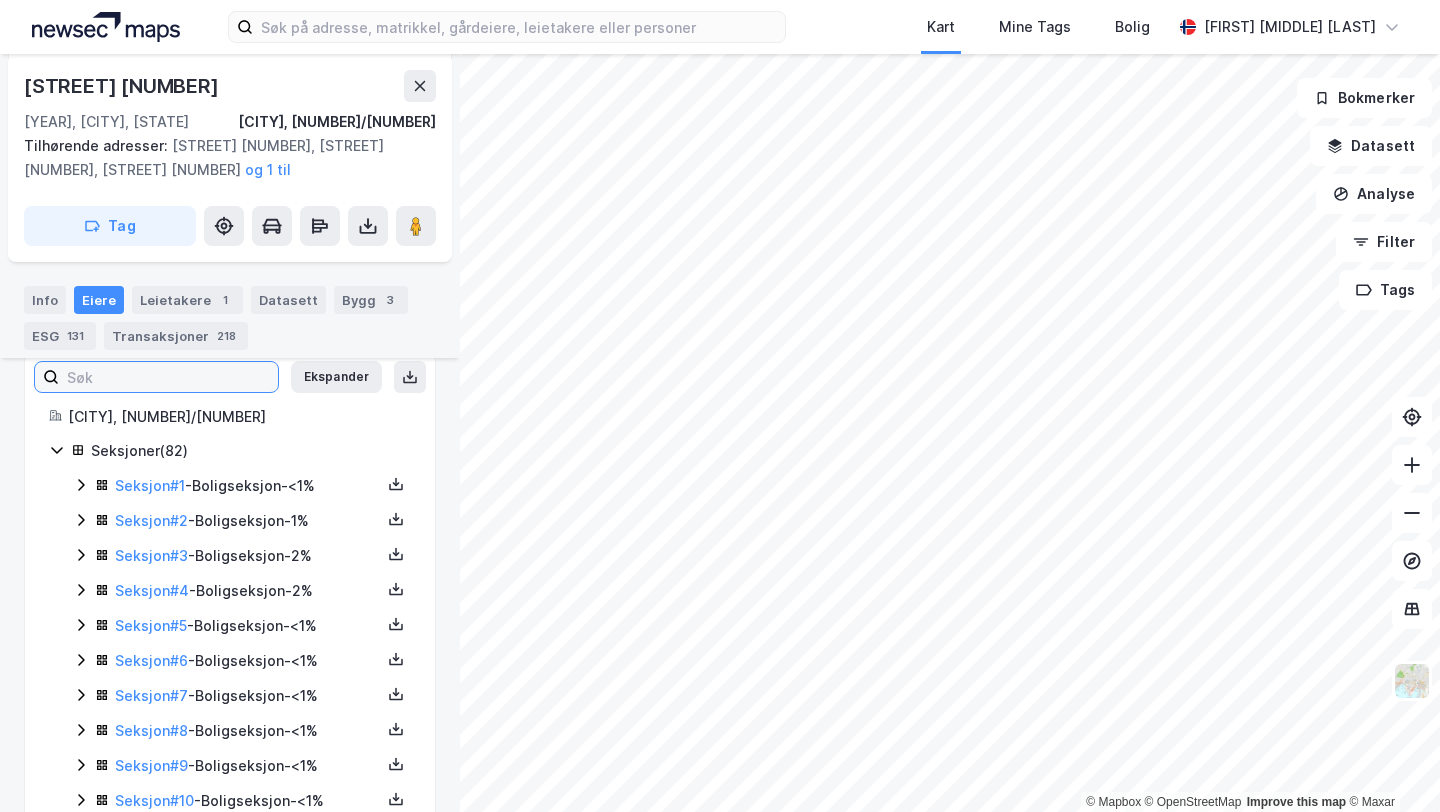 click at bounding box center [168, 377] 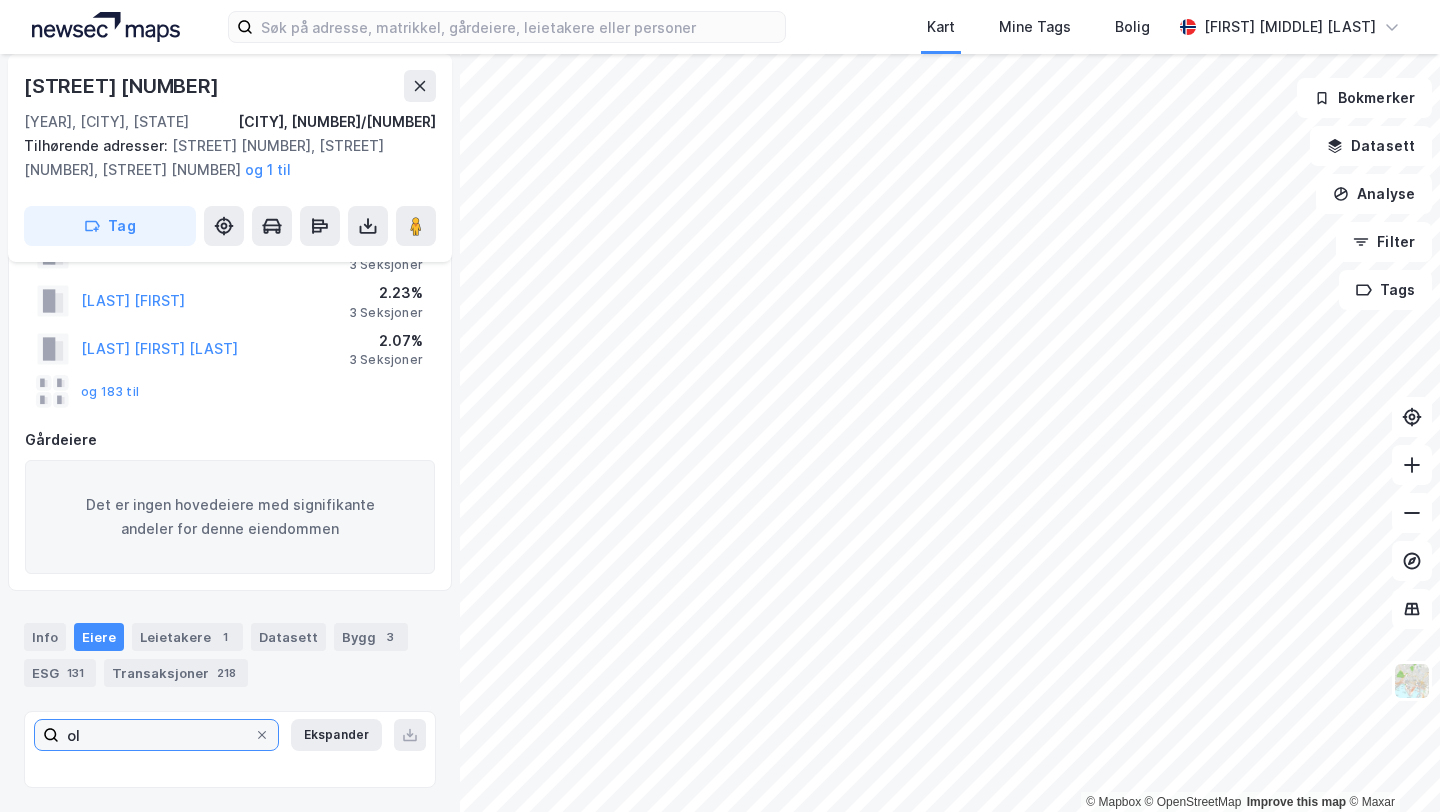 type on "ole" 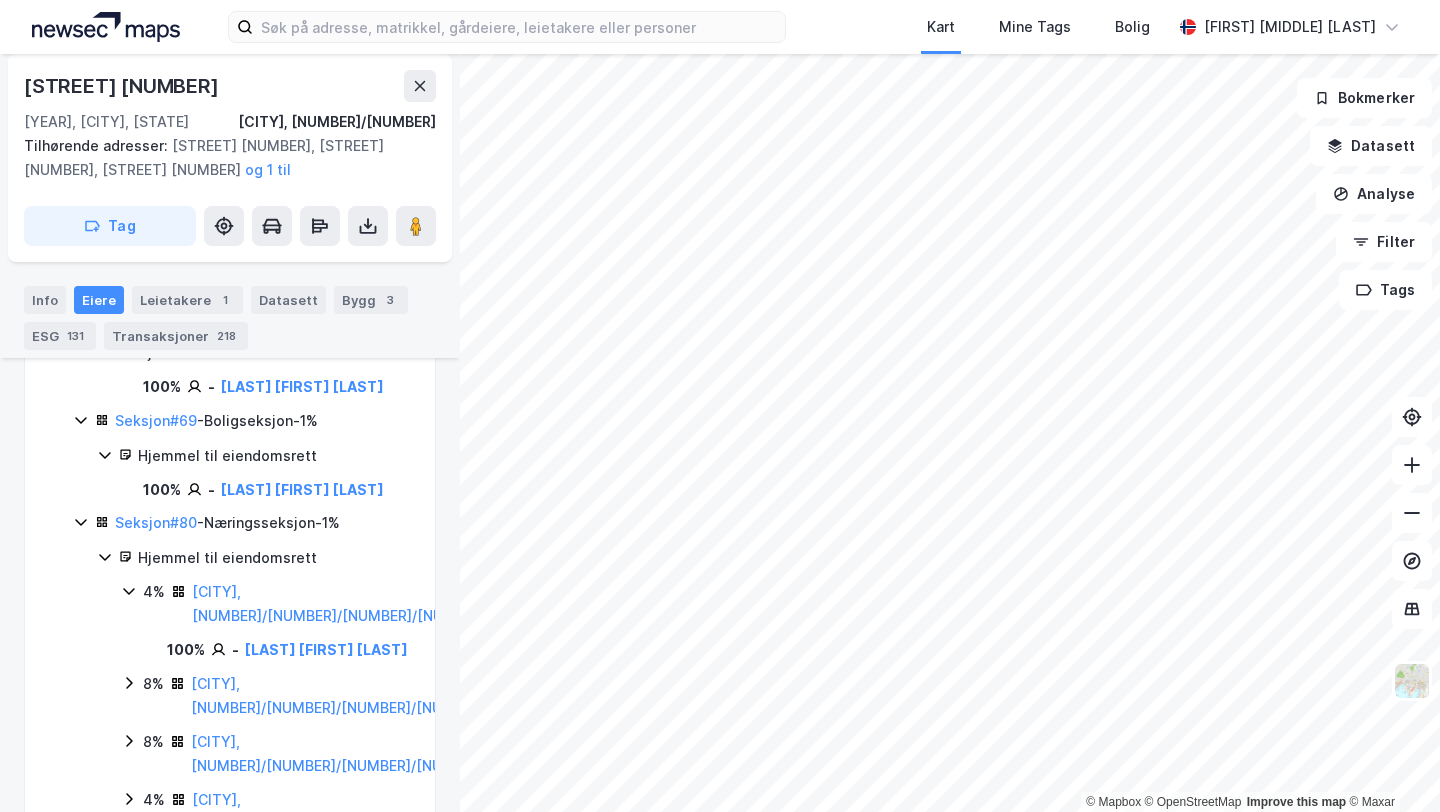 scroll, scrollTop: 762, scrollLeft: 0, axis: vertical 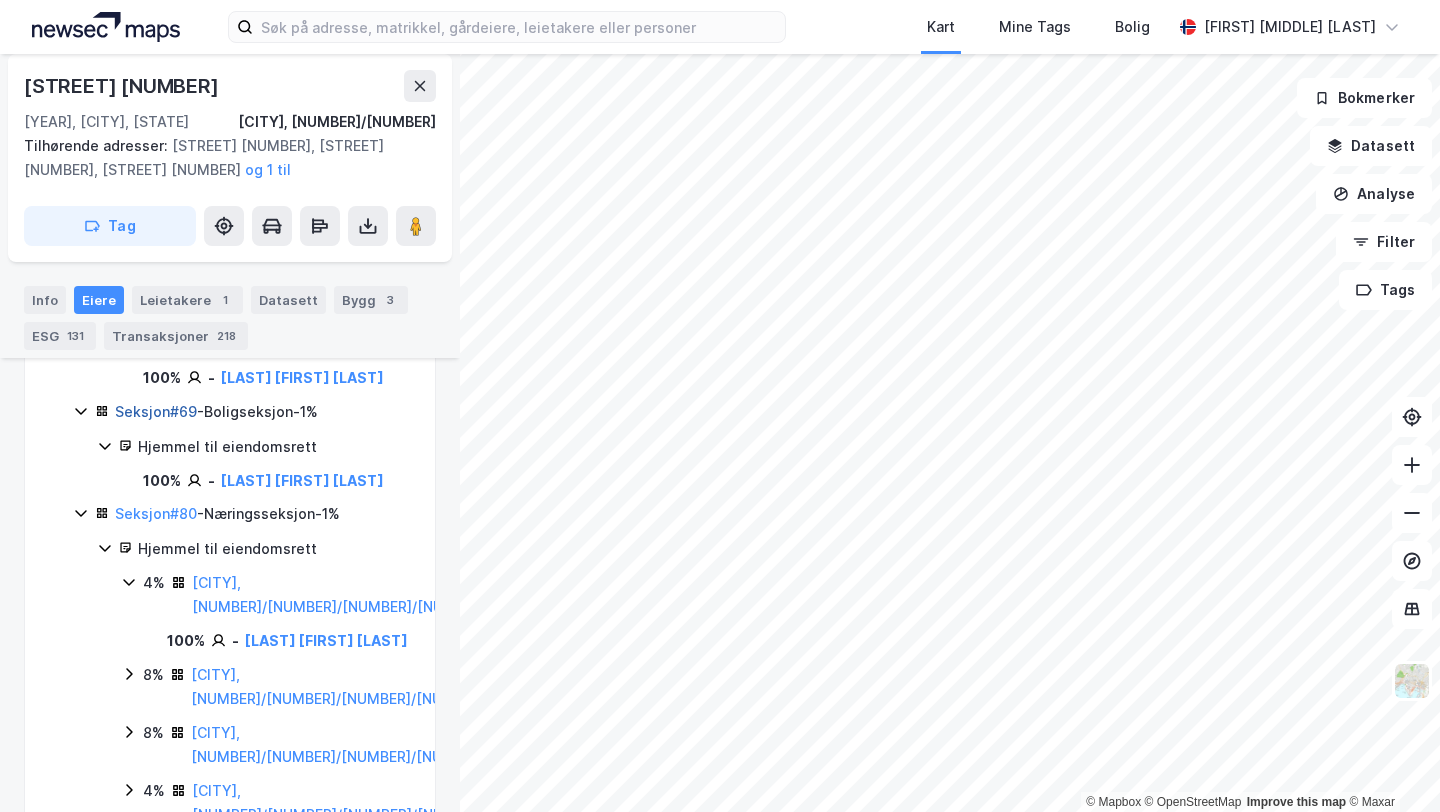 click on "Seksjon #[NUMBER]" at bounding box center [156, 411] 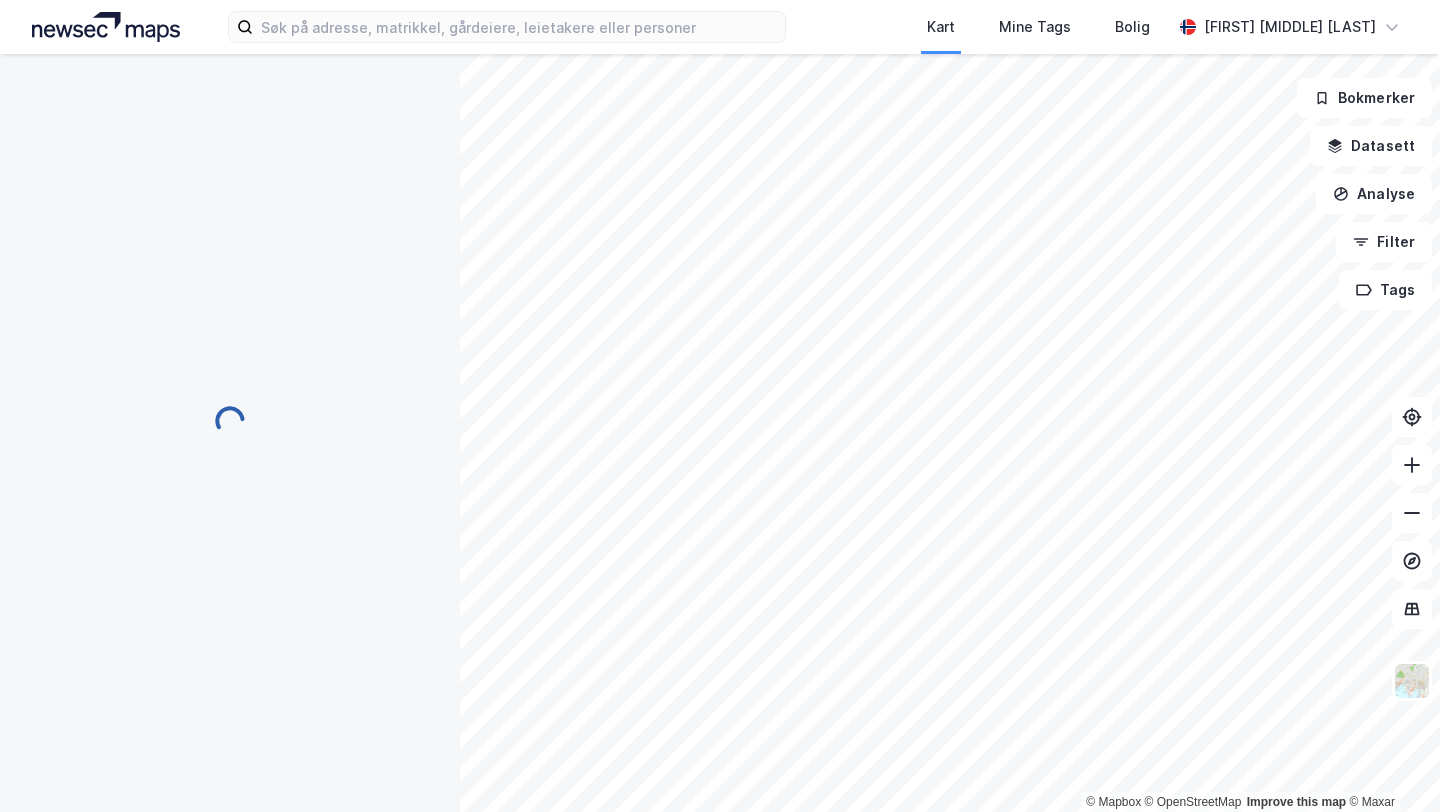 scroll, scrollTop: 0, scrollLeft: 0, axis: both 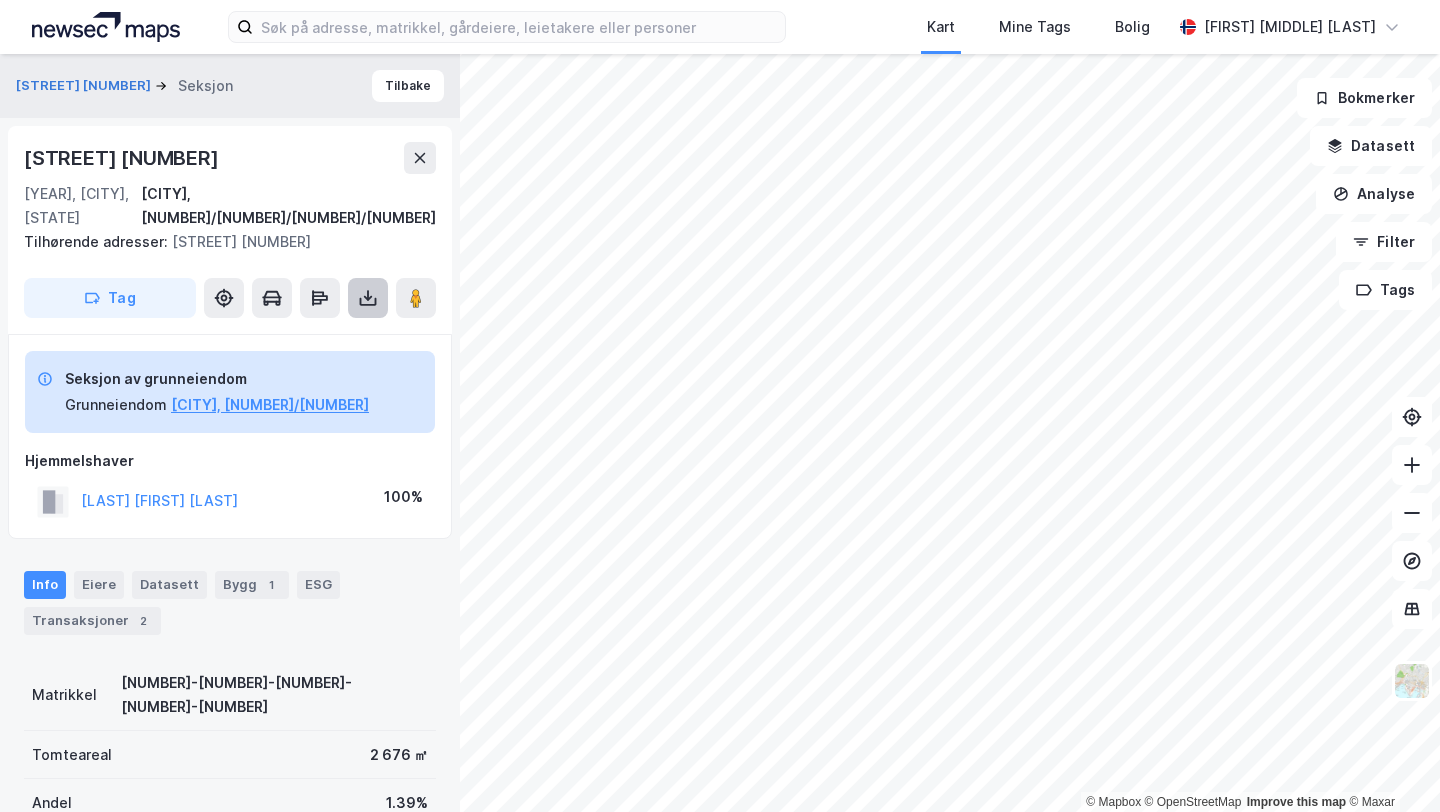 click 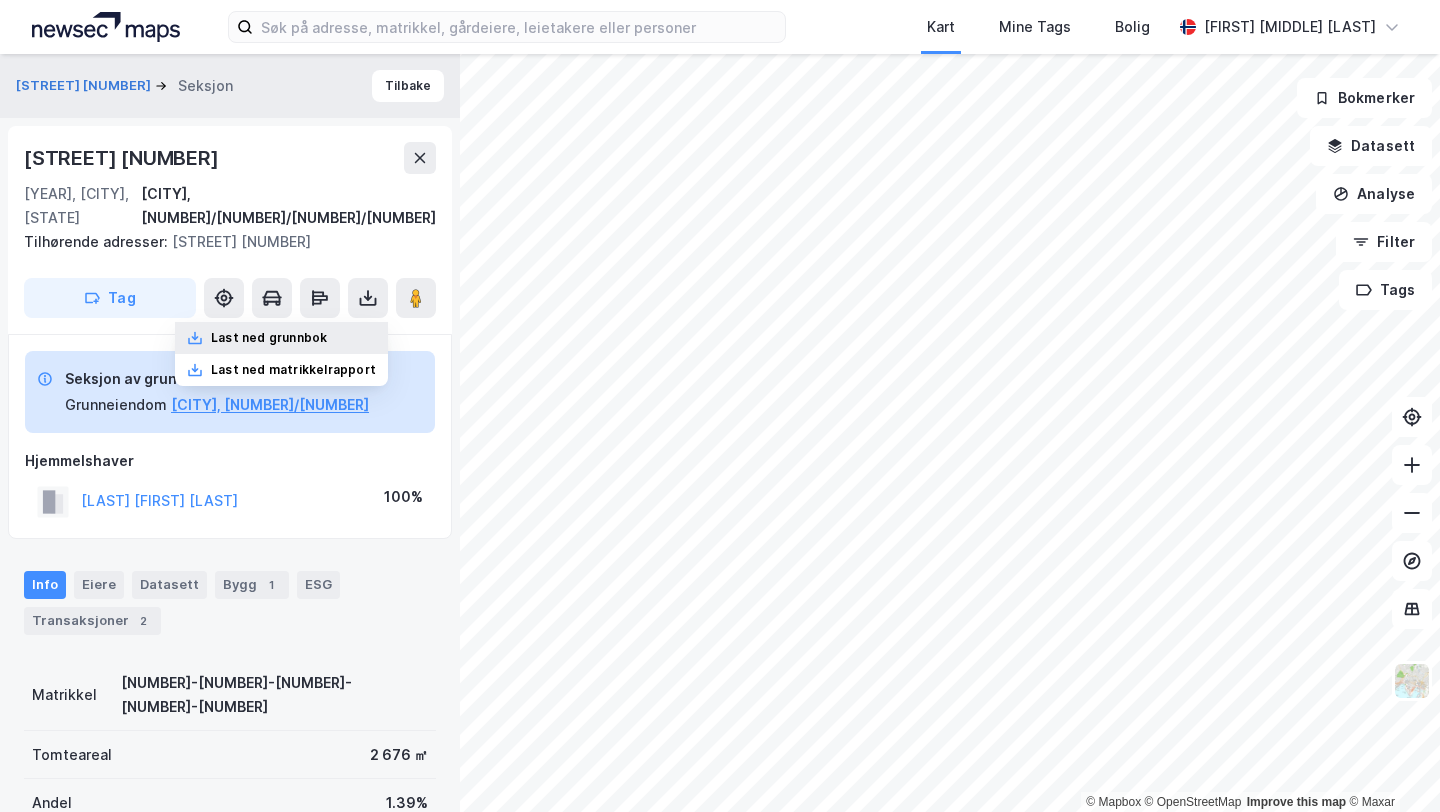 click on "Last ned grunnbok" at bounding box center (281, 338) 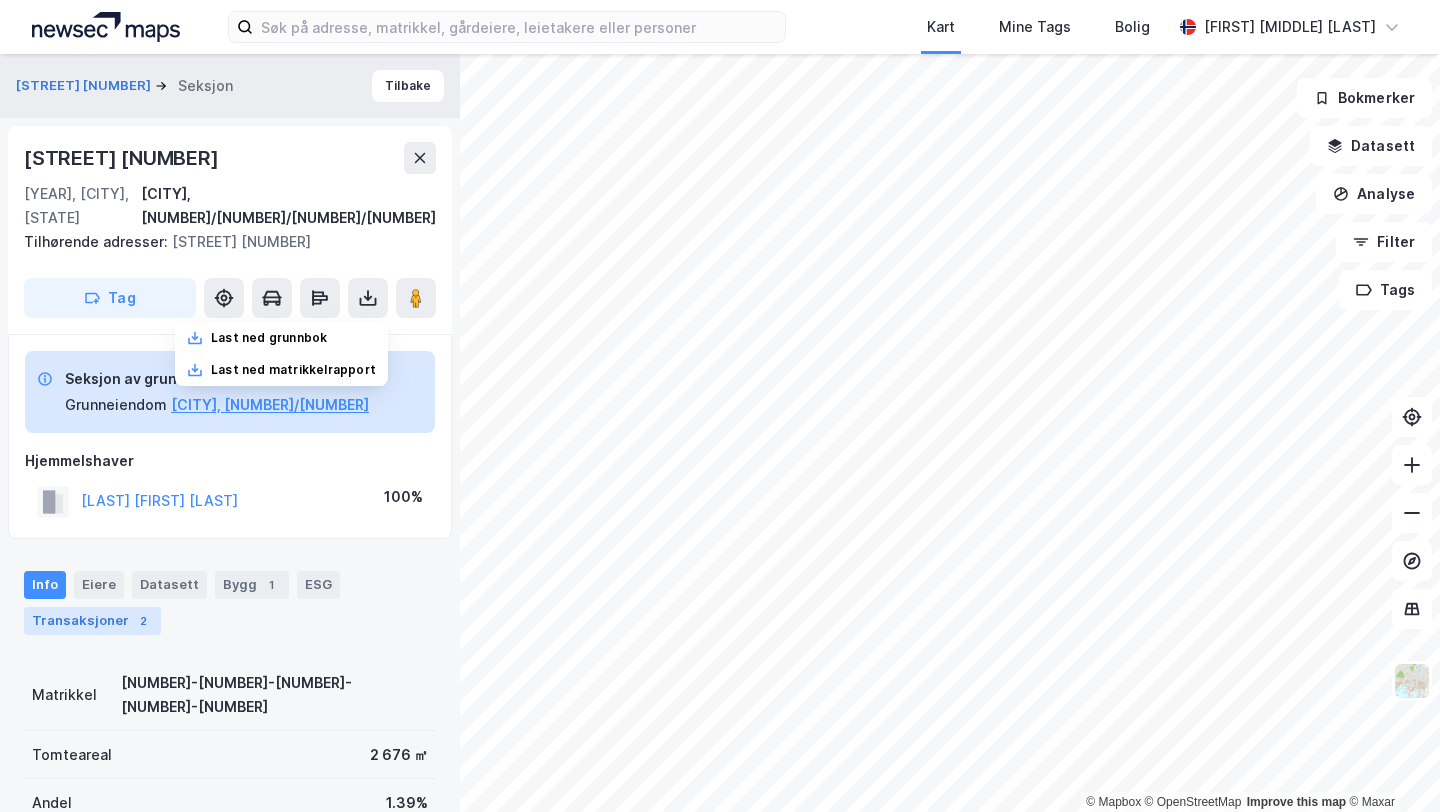 click on "Transaksjoner 2" at bounding box center [92, 621] 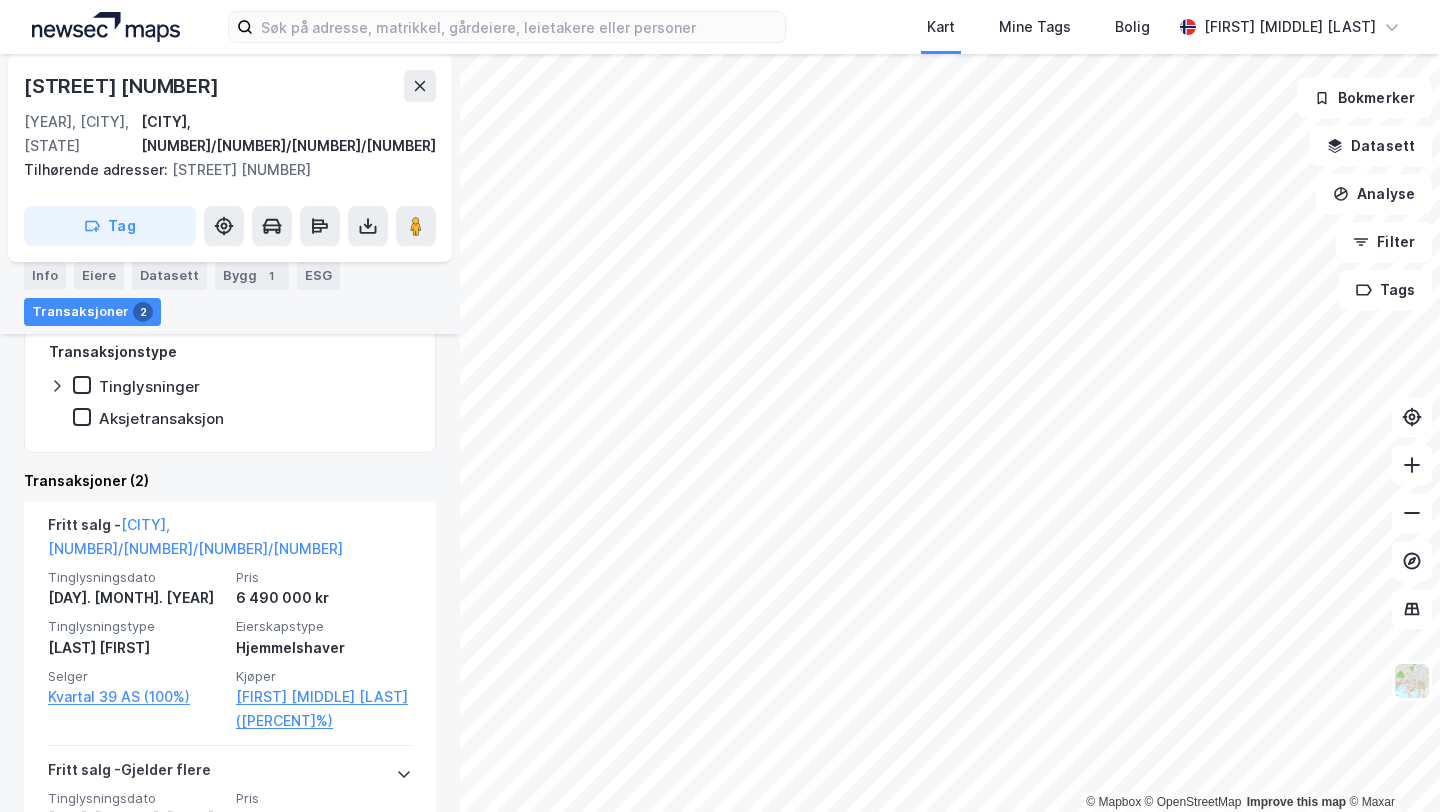 scroll, scrollTop: 549, scrollLeft: 0, axis: vertical 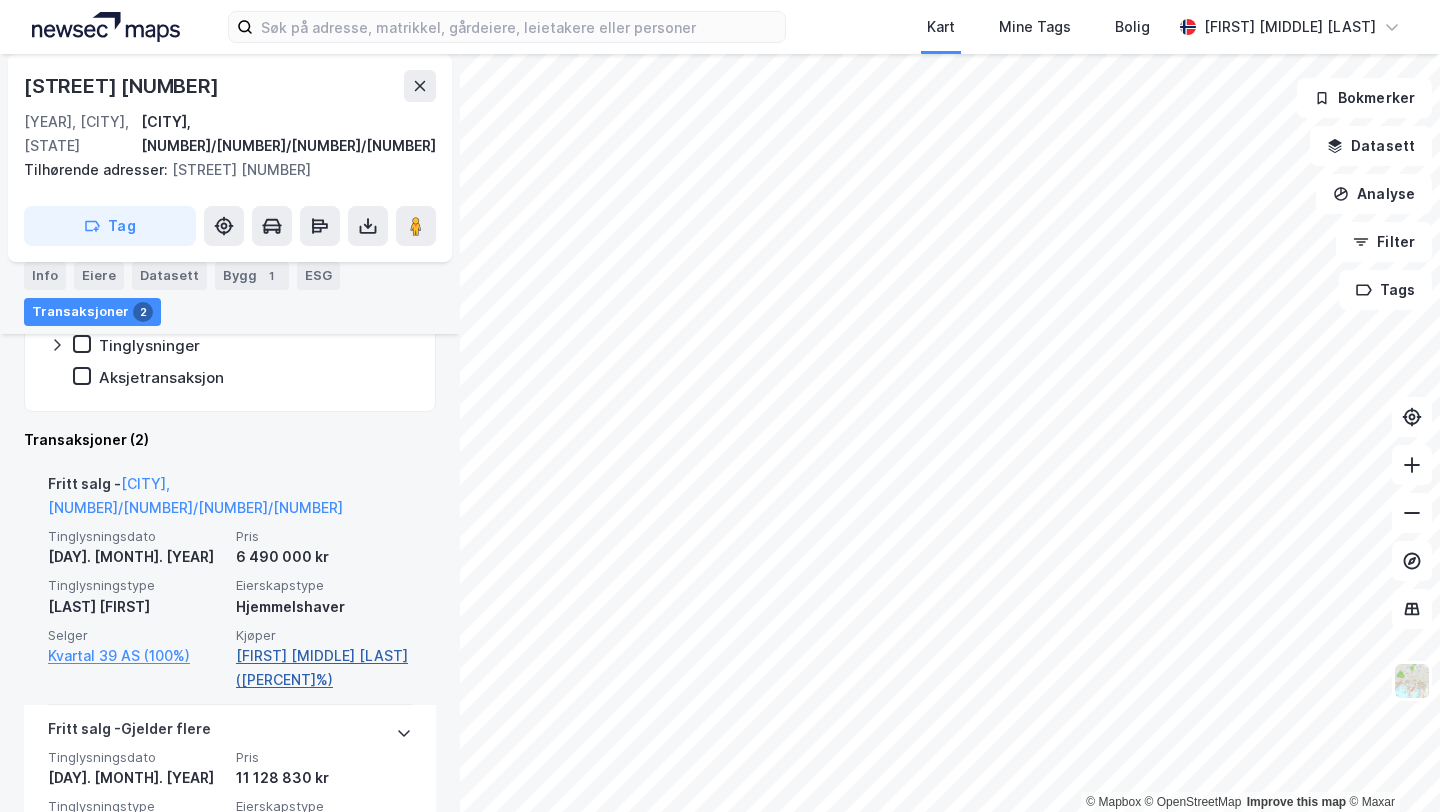 click on "[FIRST] [MIDDLE] [LAST] ([PERCENT]%)" at bounding box center [324, 668] 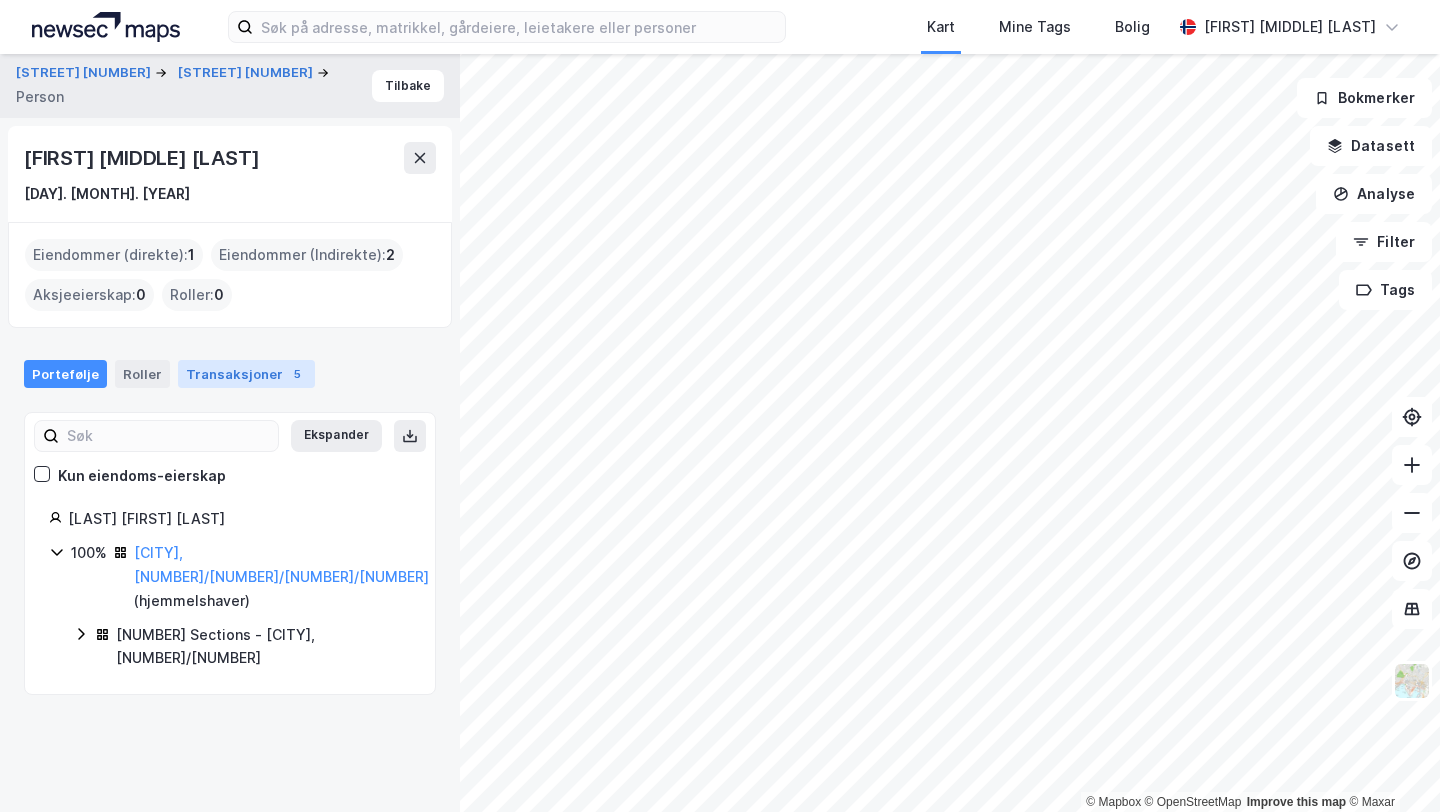 click on "Transaksjoner 5" at bounding box center [246, 374] 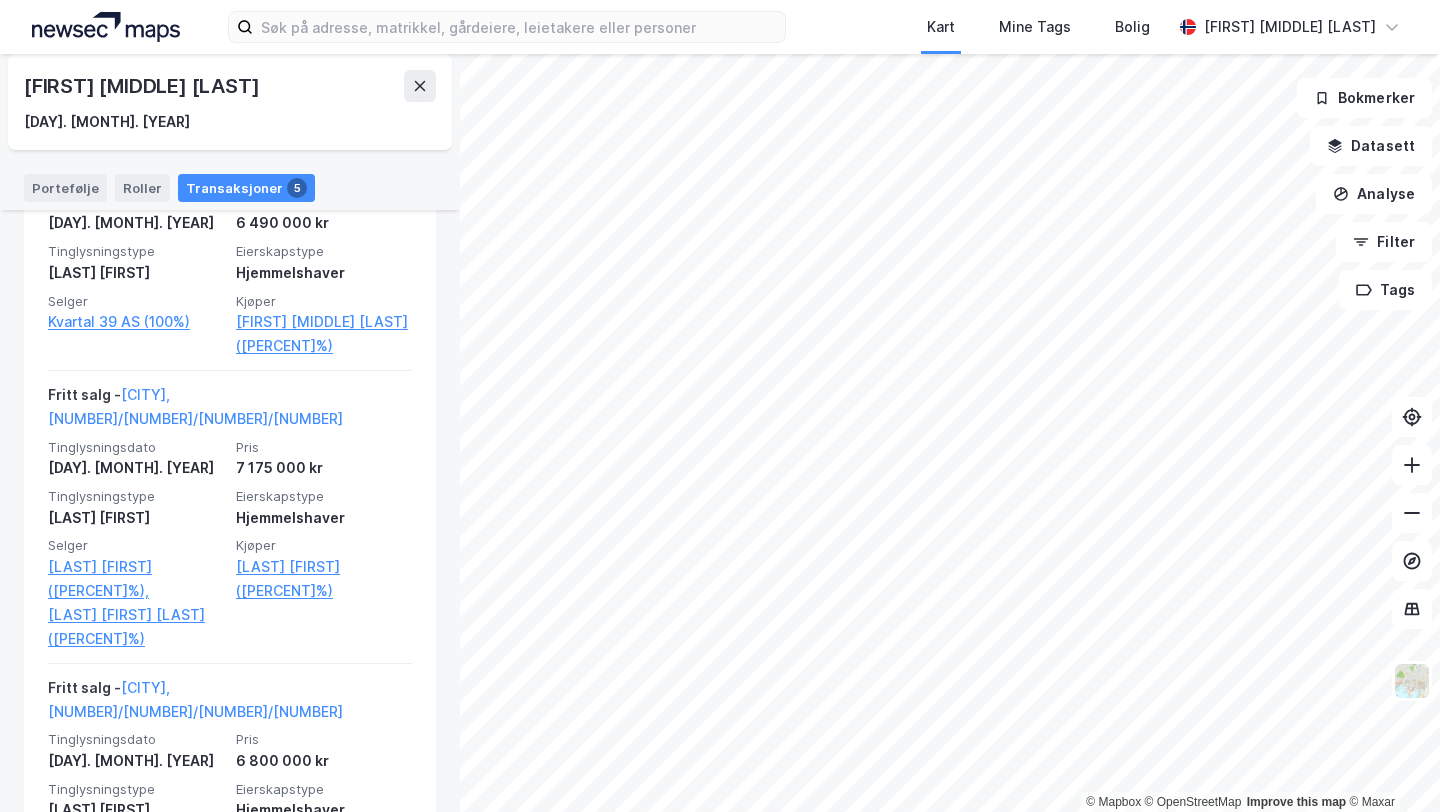 scroll, scrollTop: 596, scrollLeft: 0, axis: vertical 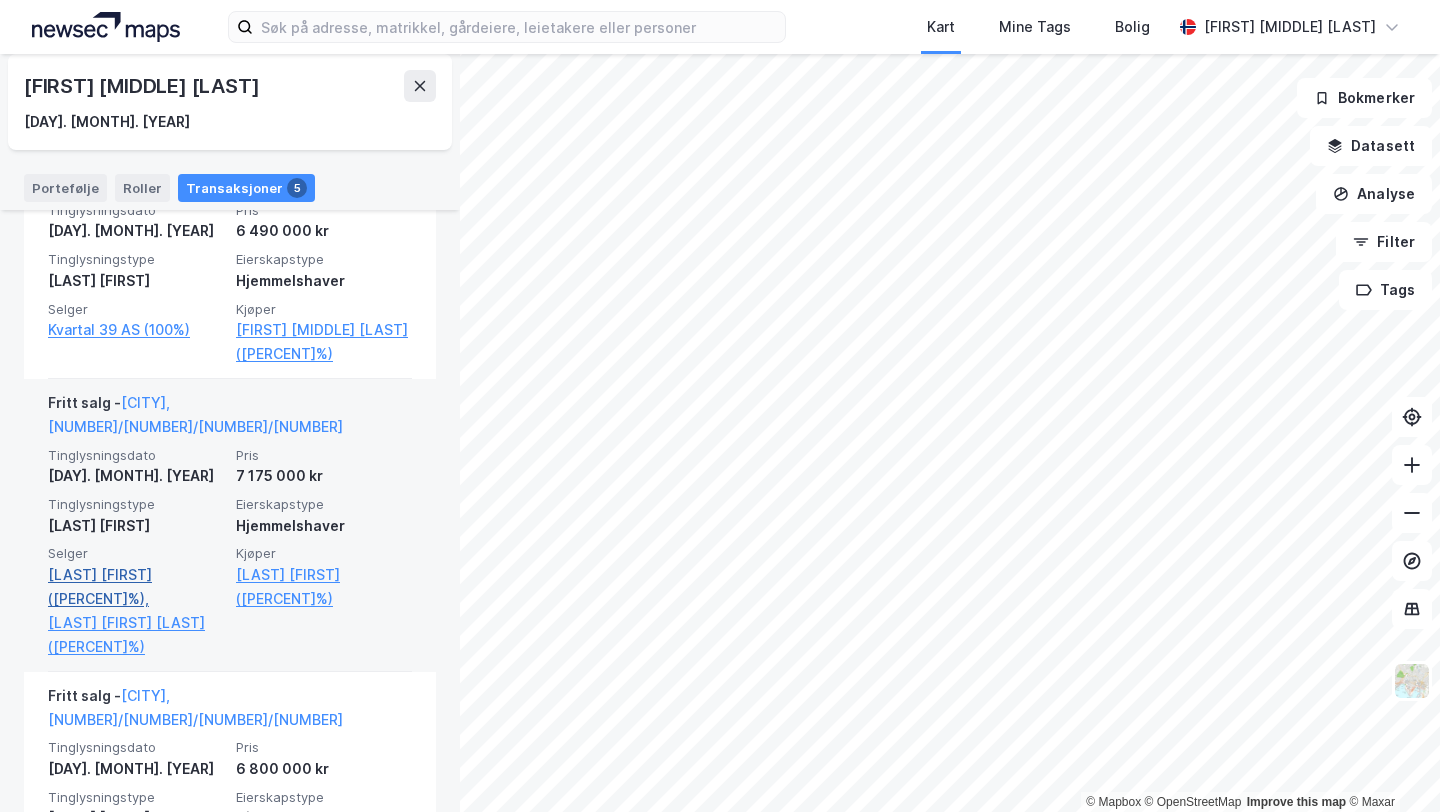 click on "[LAST] [FIRST] ([PERCENT]%)," at bounding box center [136, 587] 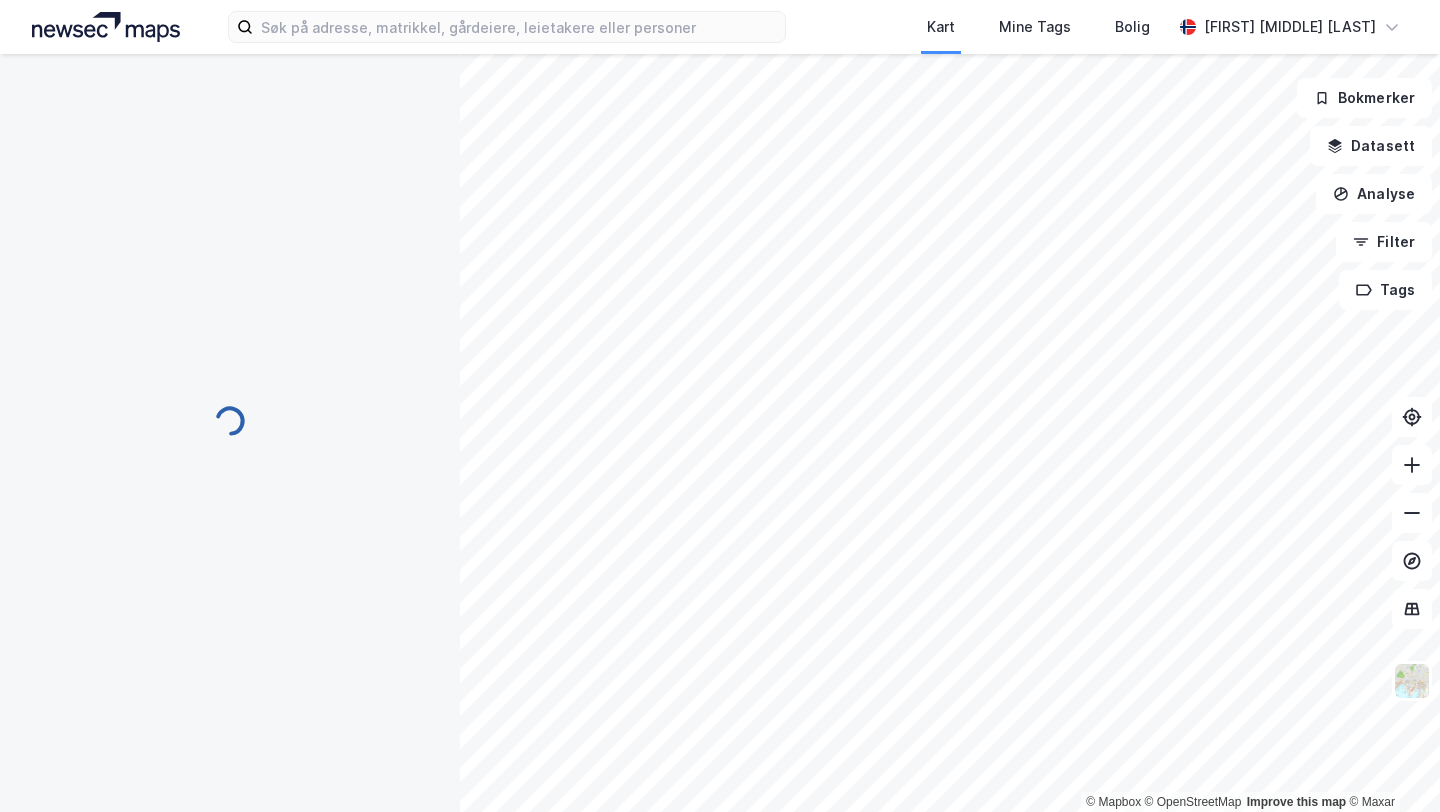 scroll, scrollTop: 0, scrollLeft: 0, axis: both 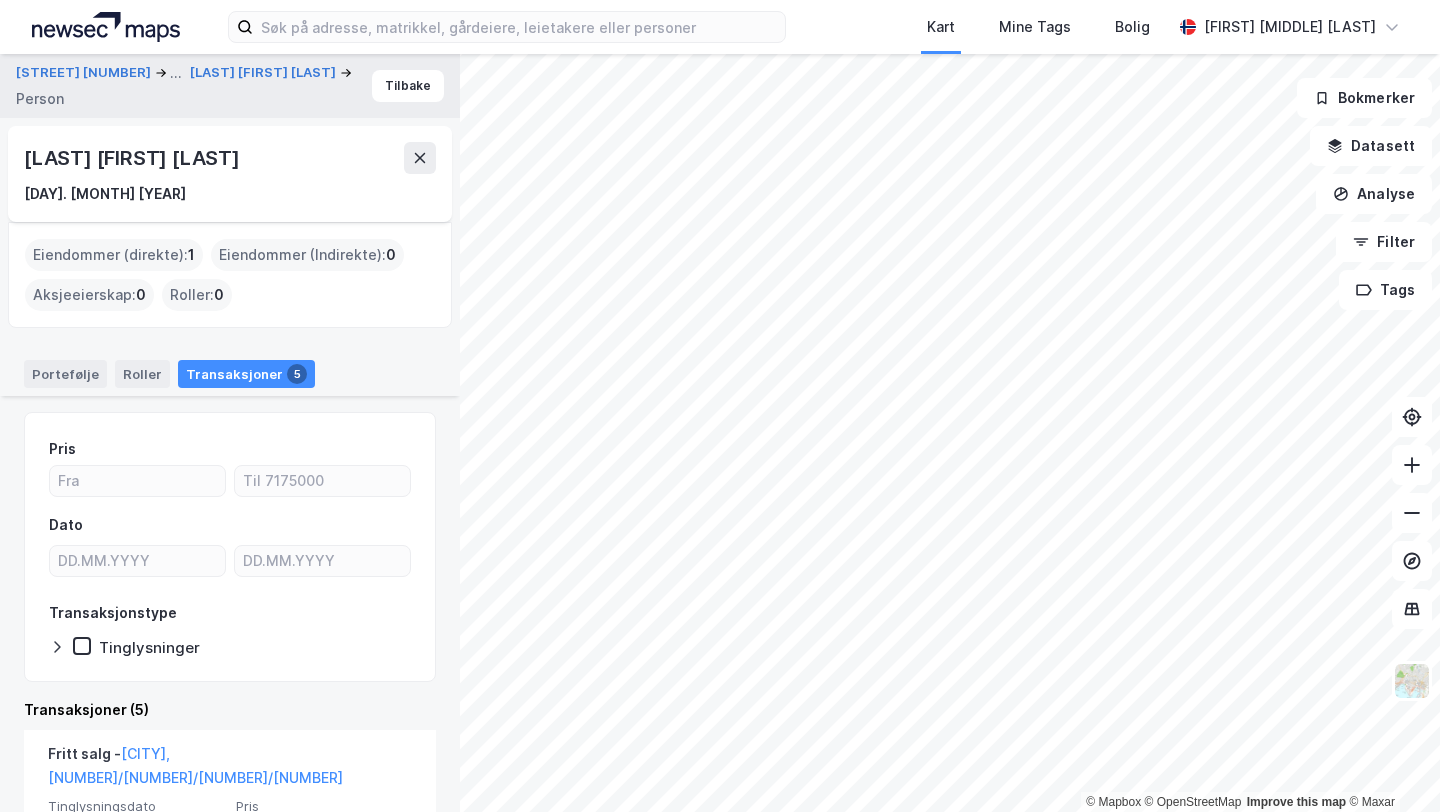 click on "Portefølje Roller Transaksjoner 5" at bounding box center (230, 366) 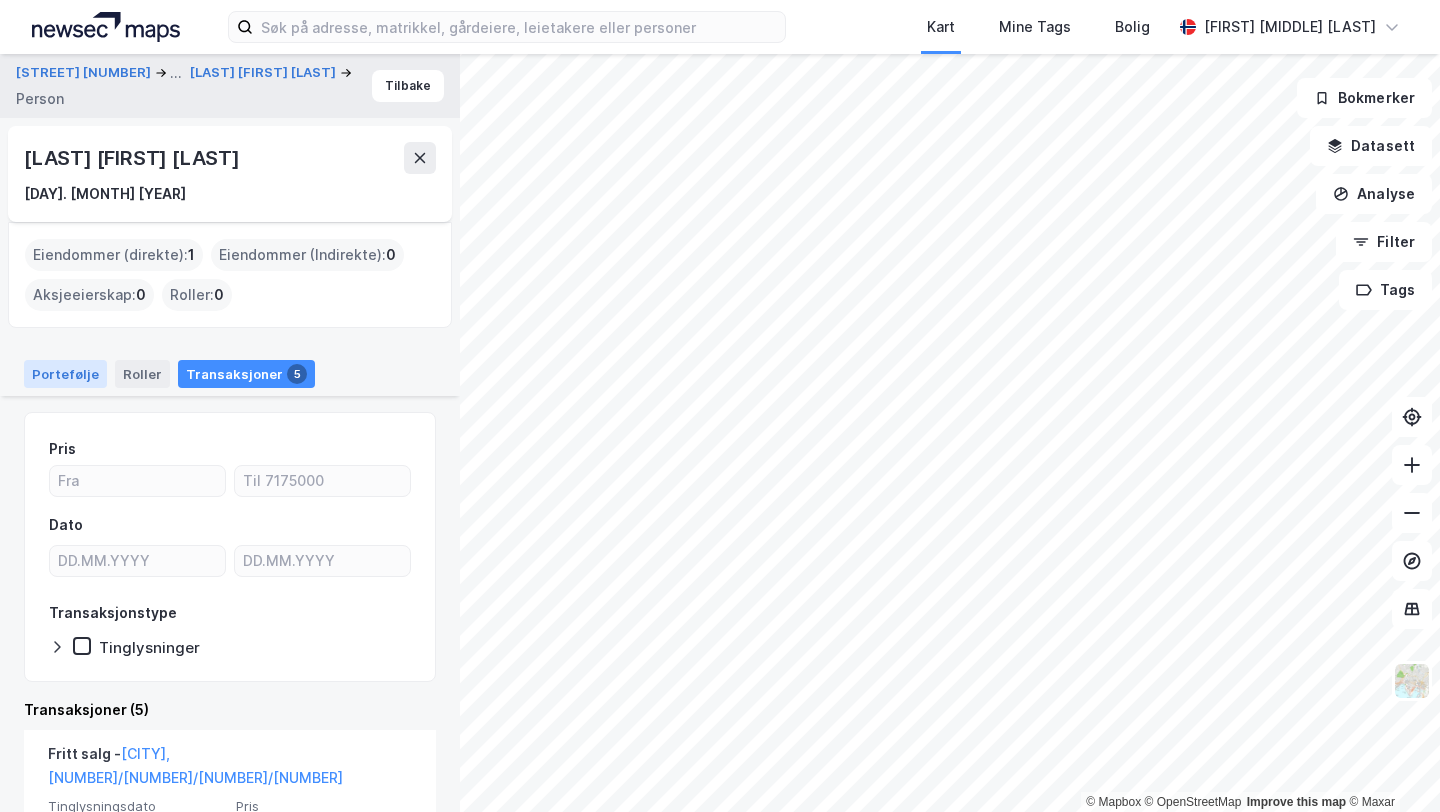 click on "Portefølje" at bounding box center (65, 374) 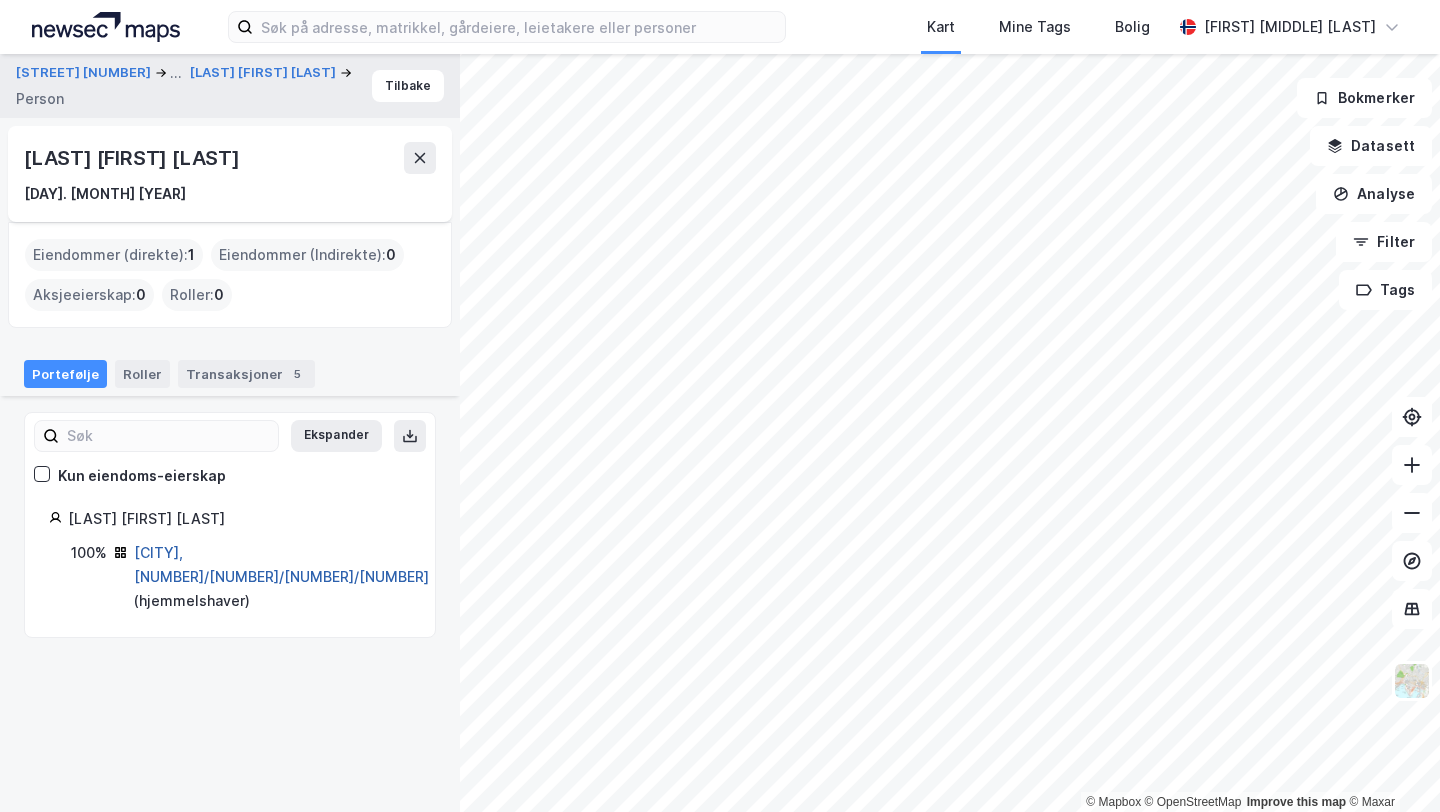 click on "[CITY], [NUMBER]/[NUMBER]/[NUMBER]/[NUMBER]" at bounding box center [281, 564] 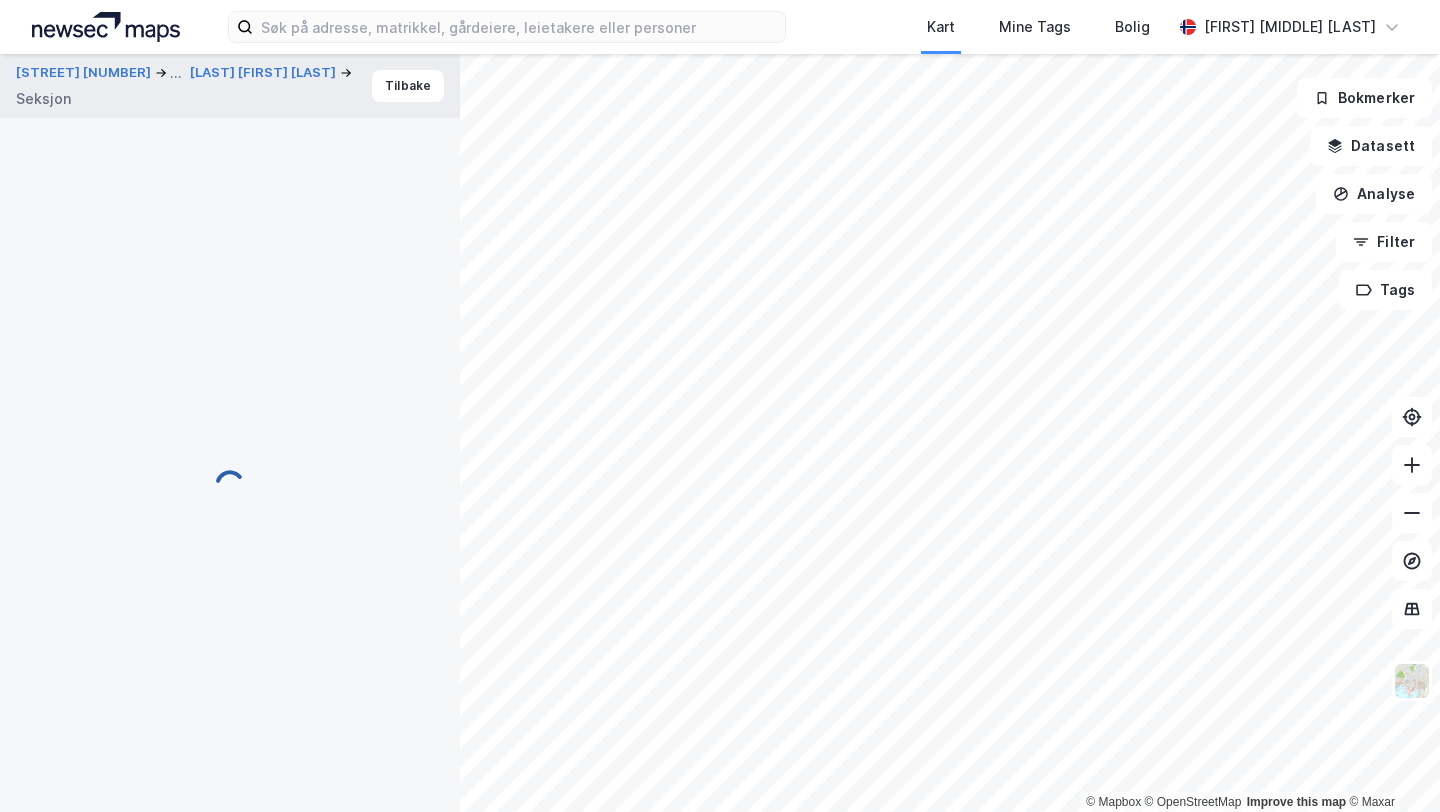 scroll, scrollTop: 240, scrollLeft: 0, axis: vertical 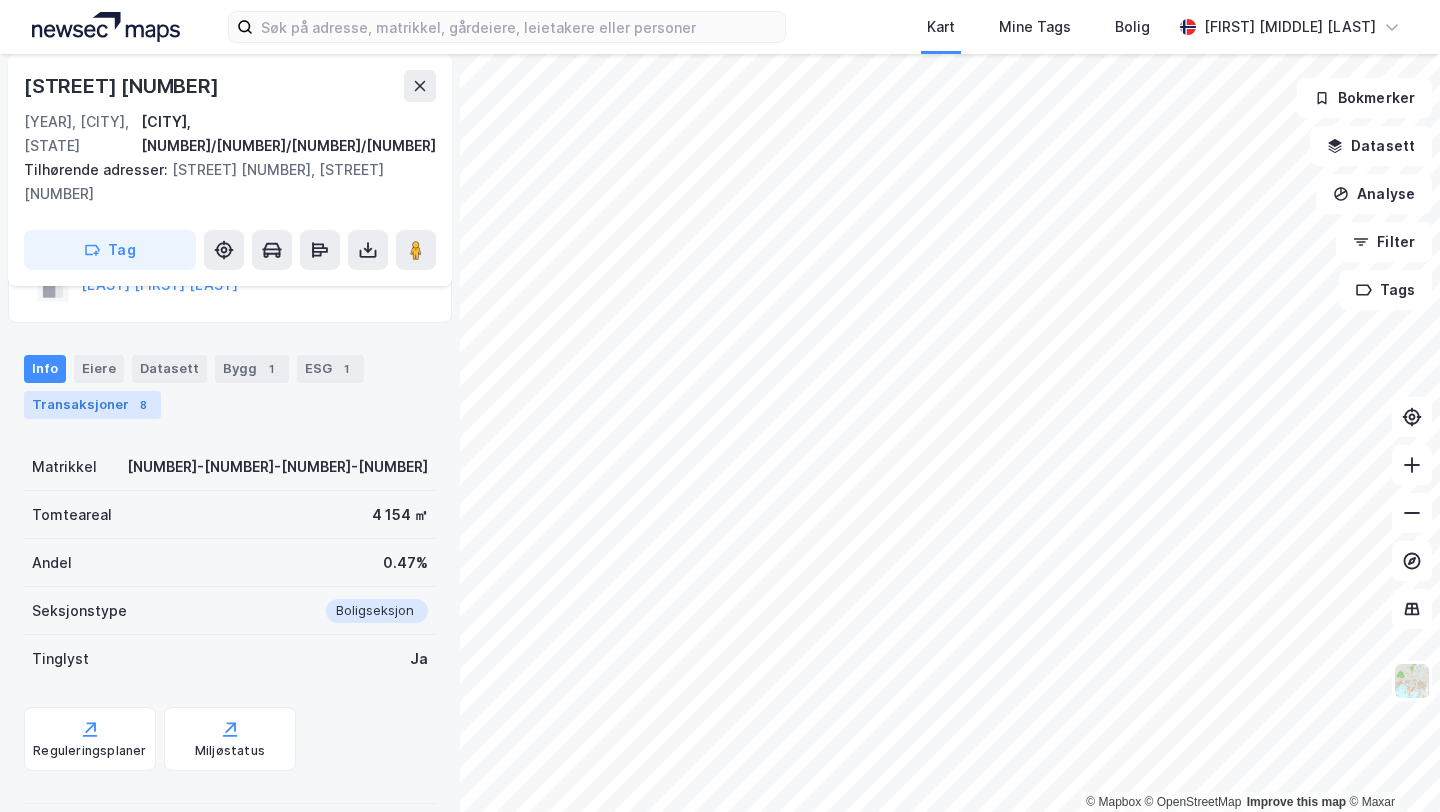 click on "Transaksjoner 8" at bounding box center (92, 405) 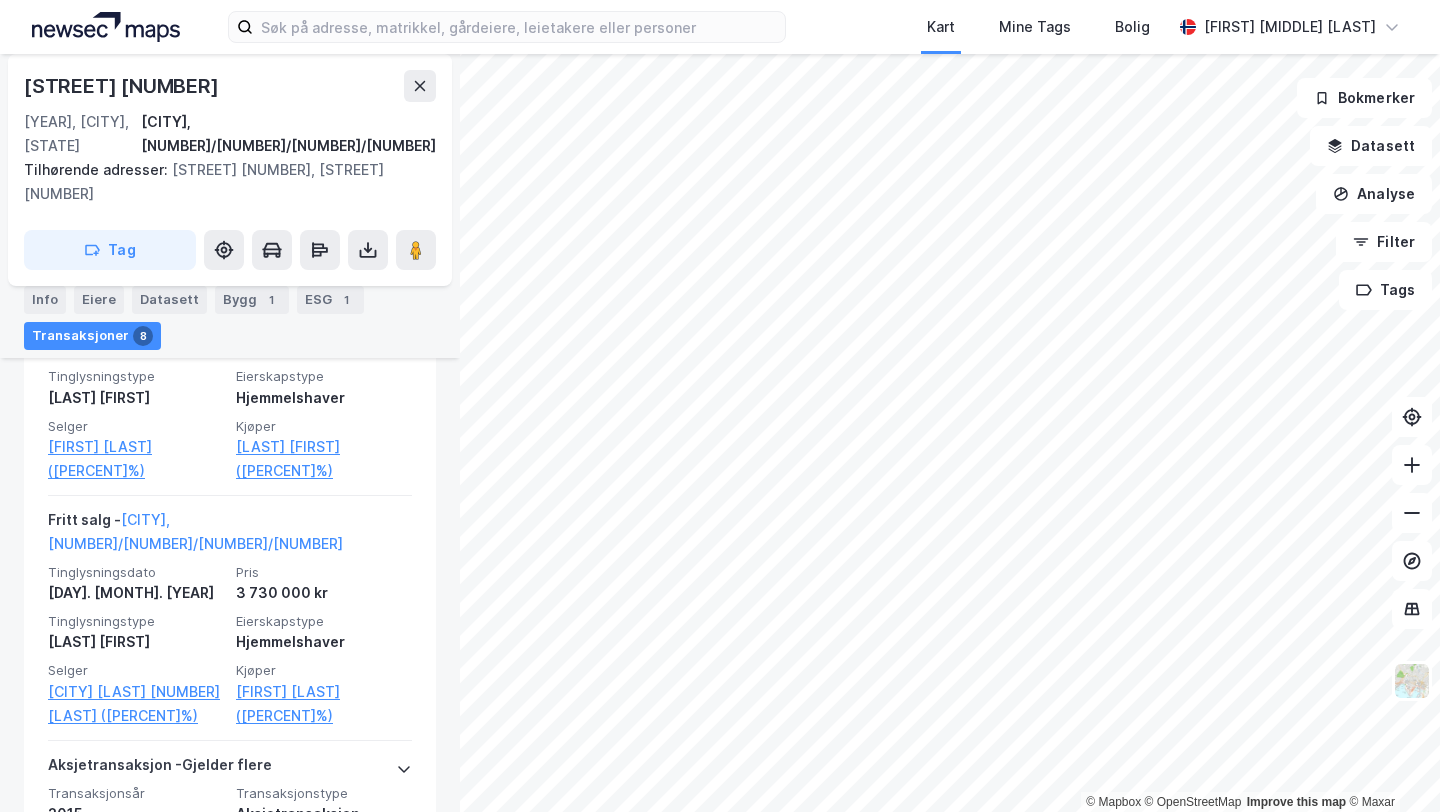 scroll, scrollTop: 778, scrollLeft: 0, axis: vertical 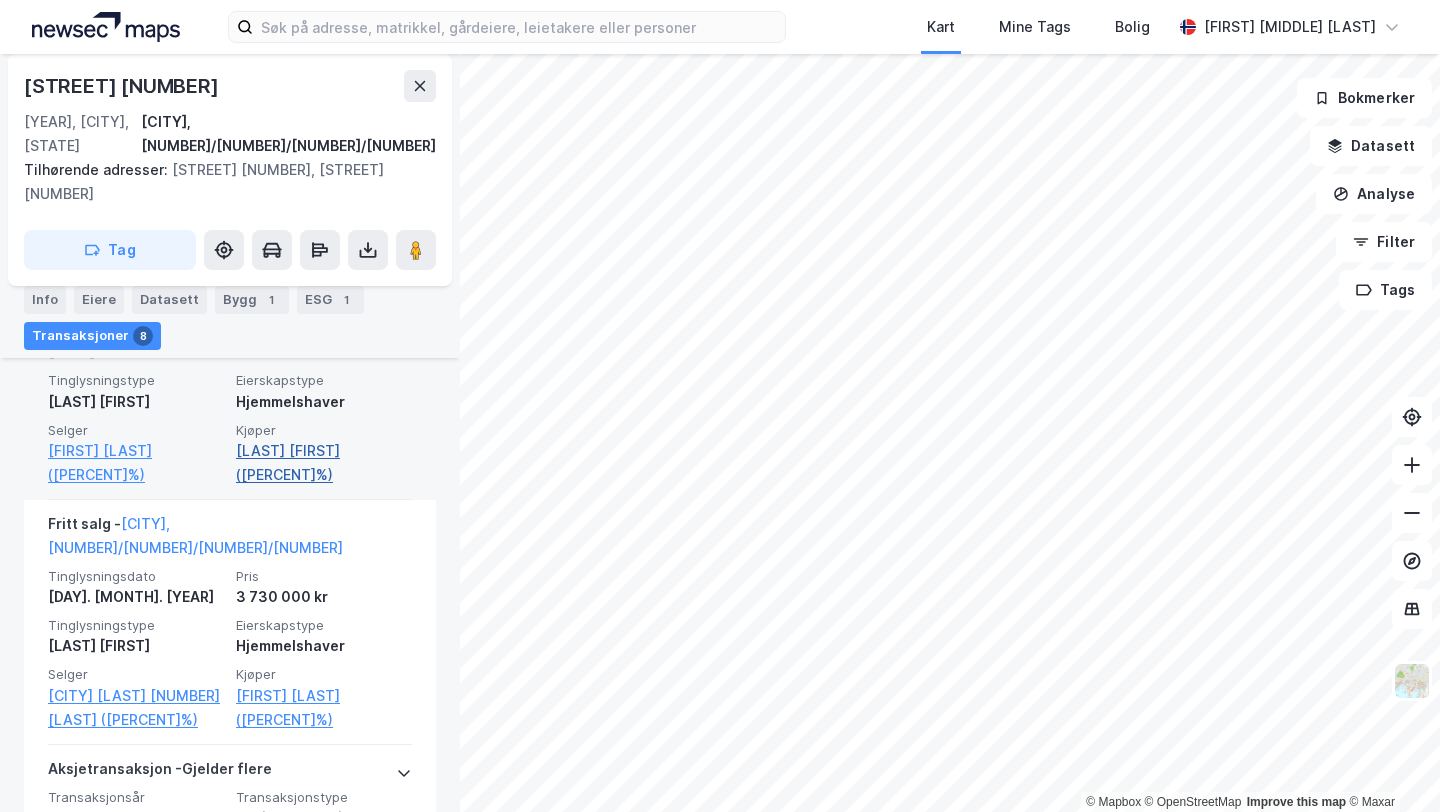 click on "[LAST] [FIRST] ([PERCENT]%)" at bounding box center (324, 463) 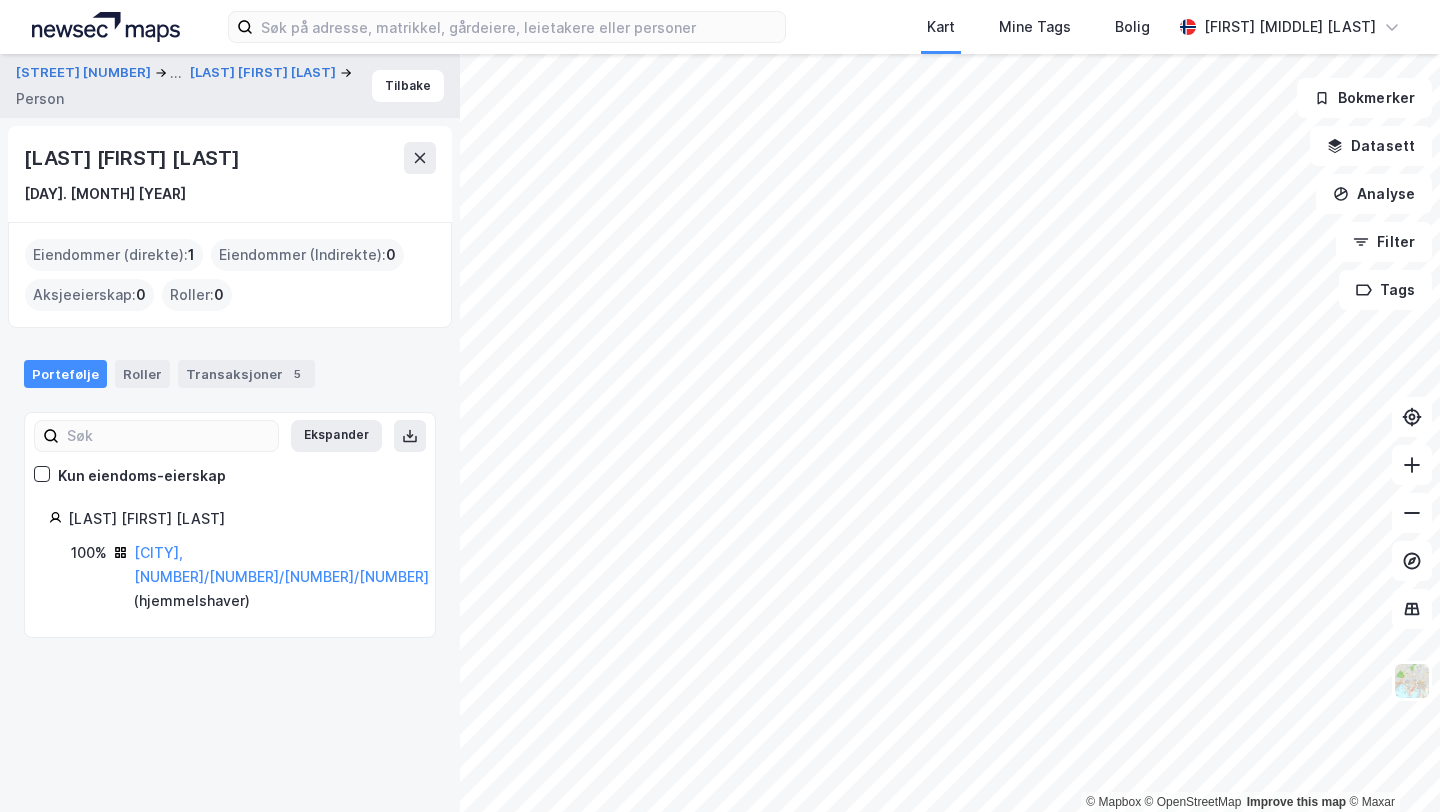 click on "Portefølje Roller Transaksjoner 5" at bounding box center (230, 366) 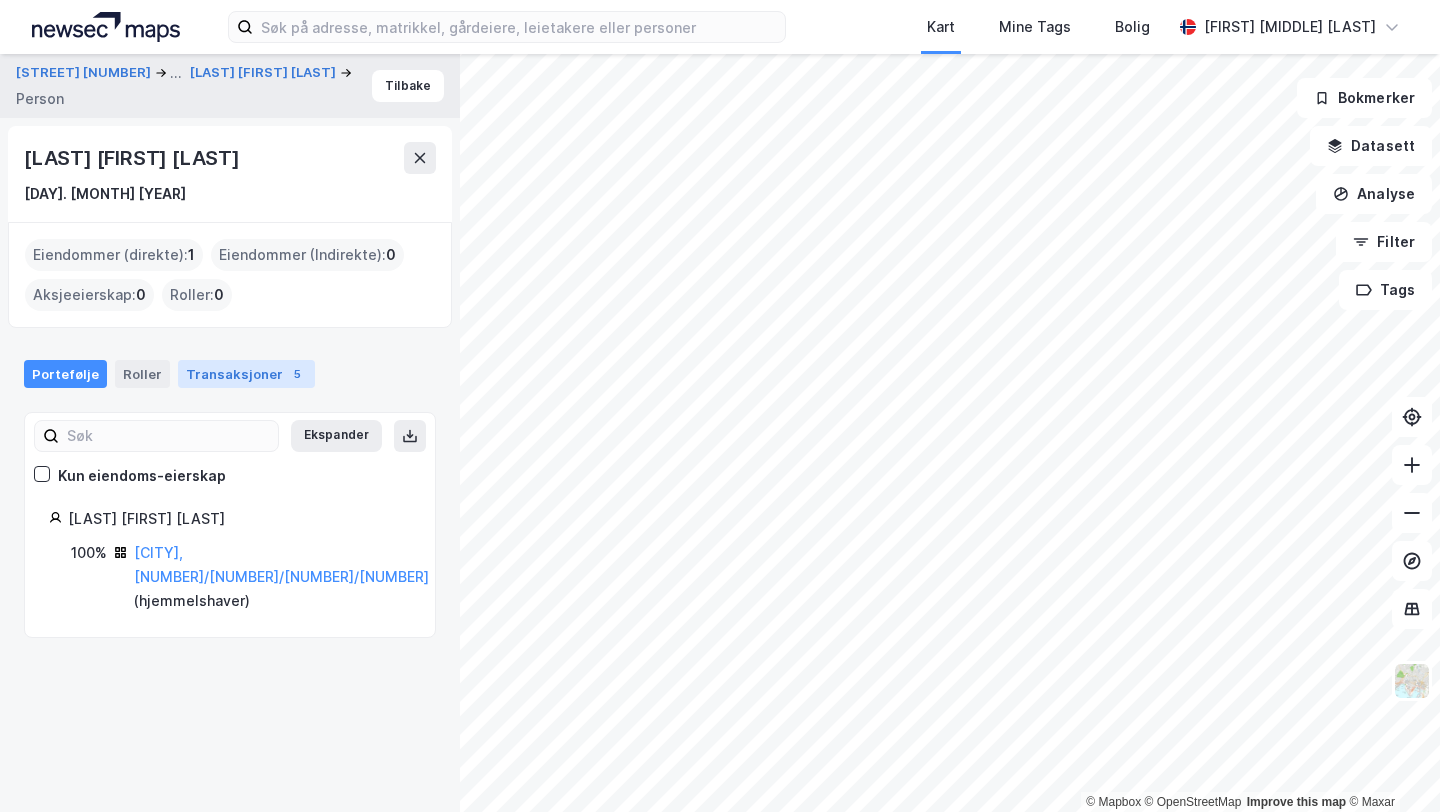 click on "Transaksjoner 5" at bounding box center [246, 374] 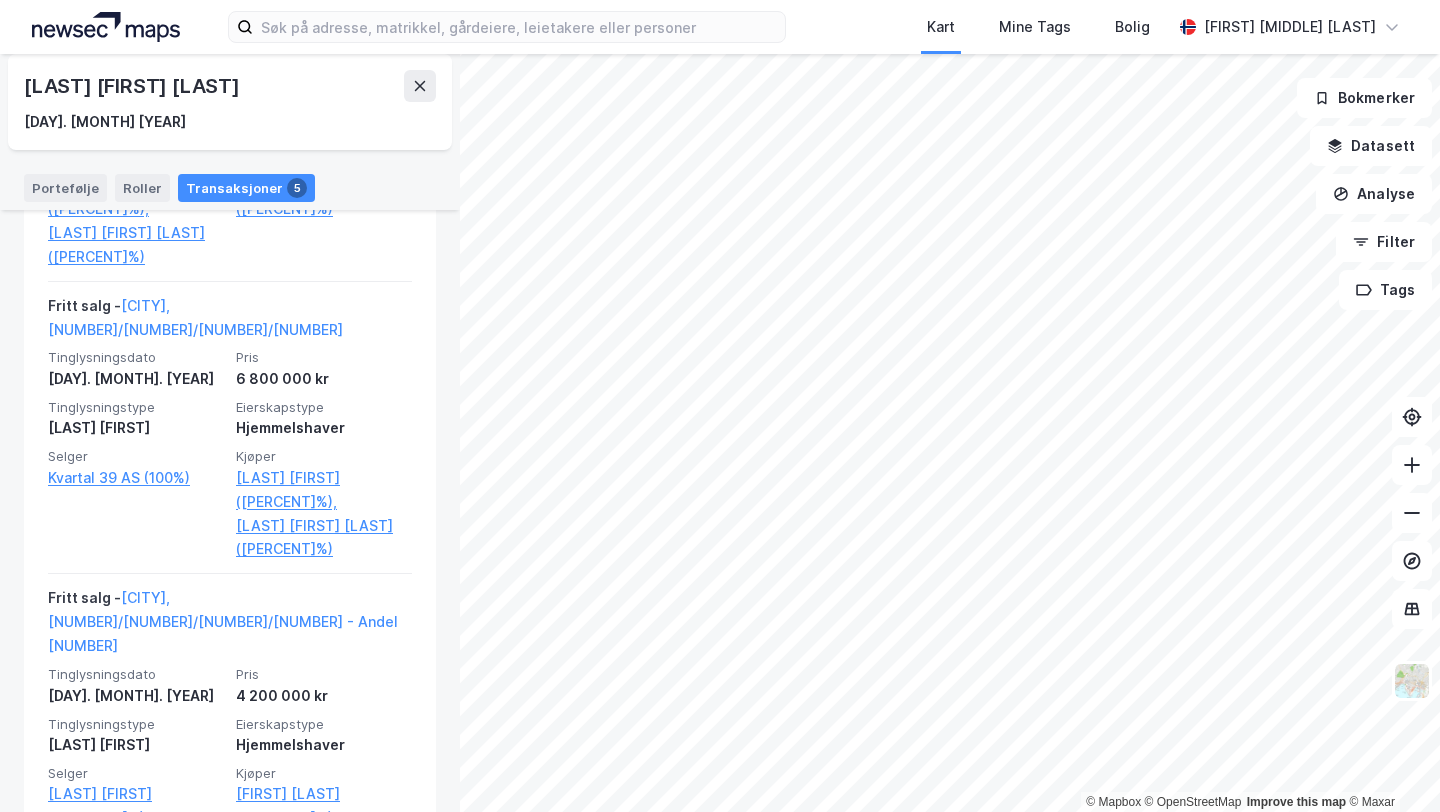 scroll, scrollTop: 1046, scrollLeft: 0, axis: vertical 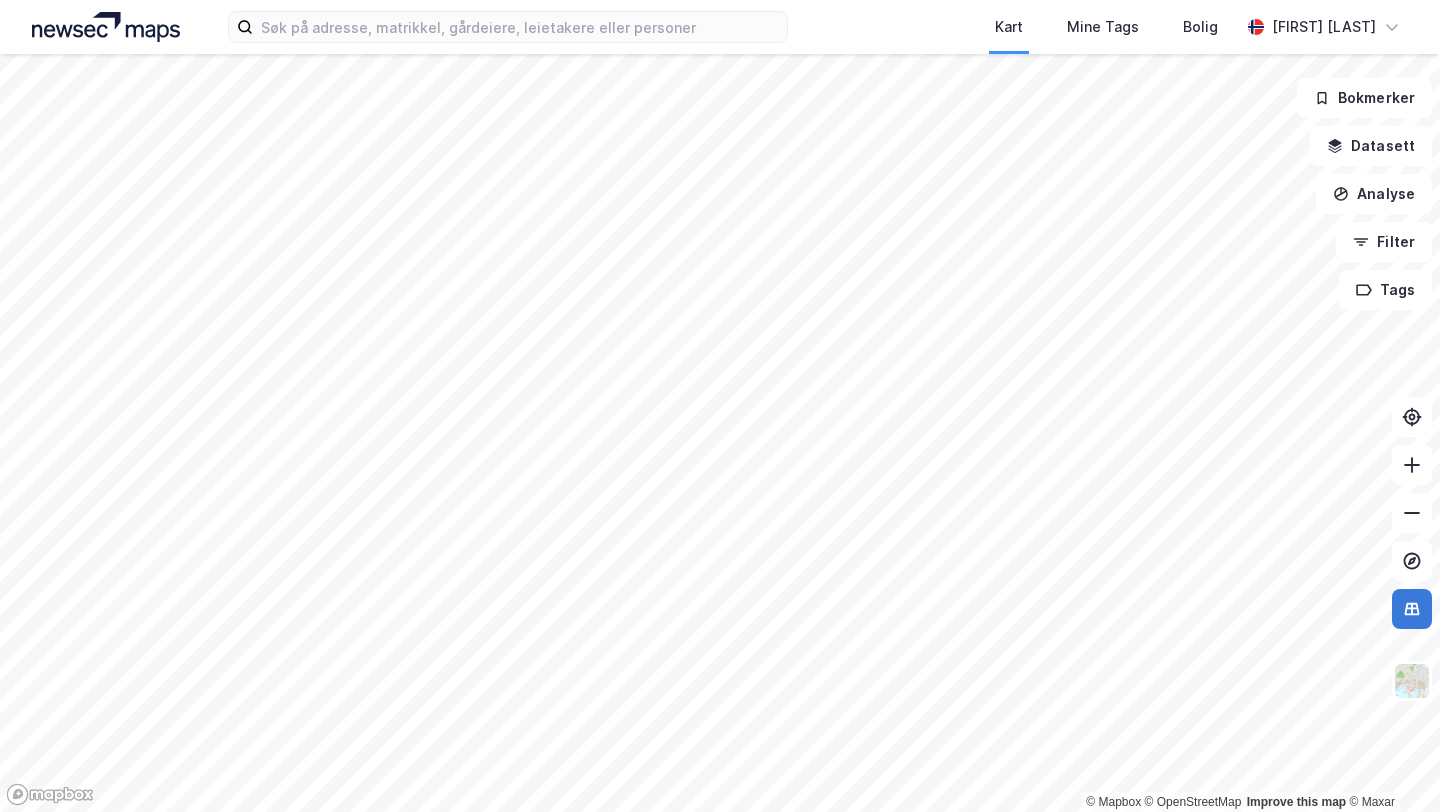 click at bounding box center (1412, 609) 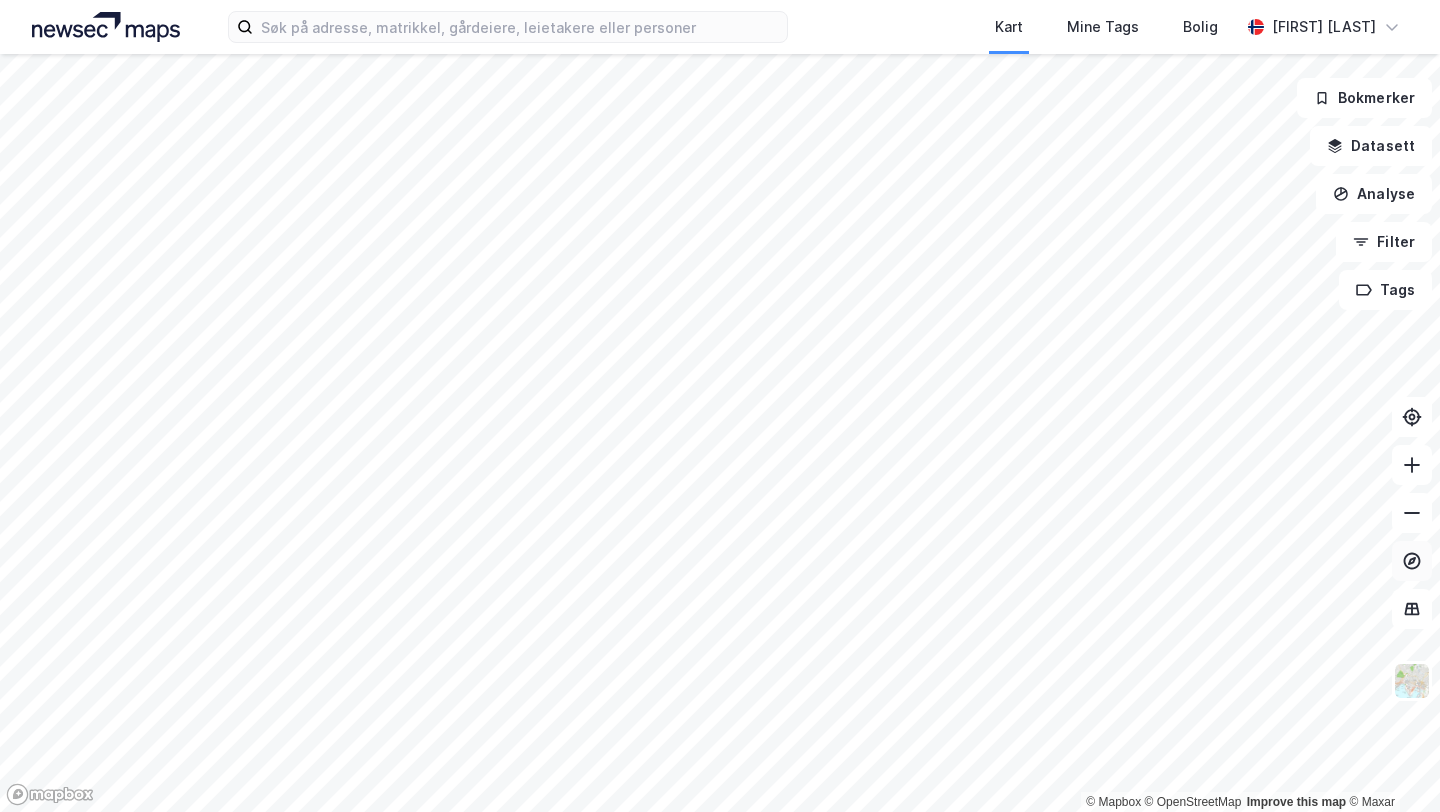 click 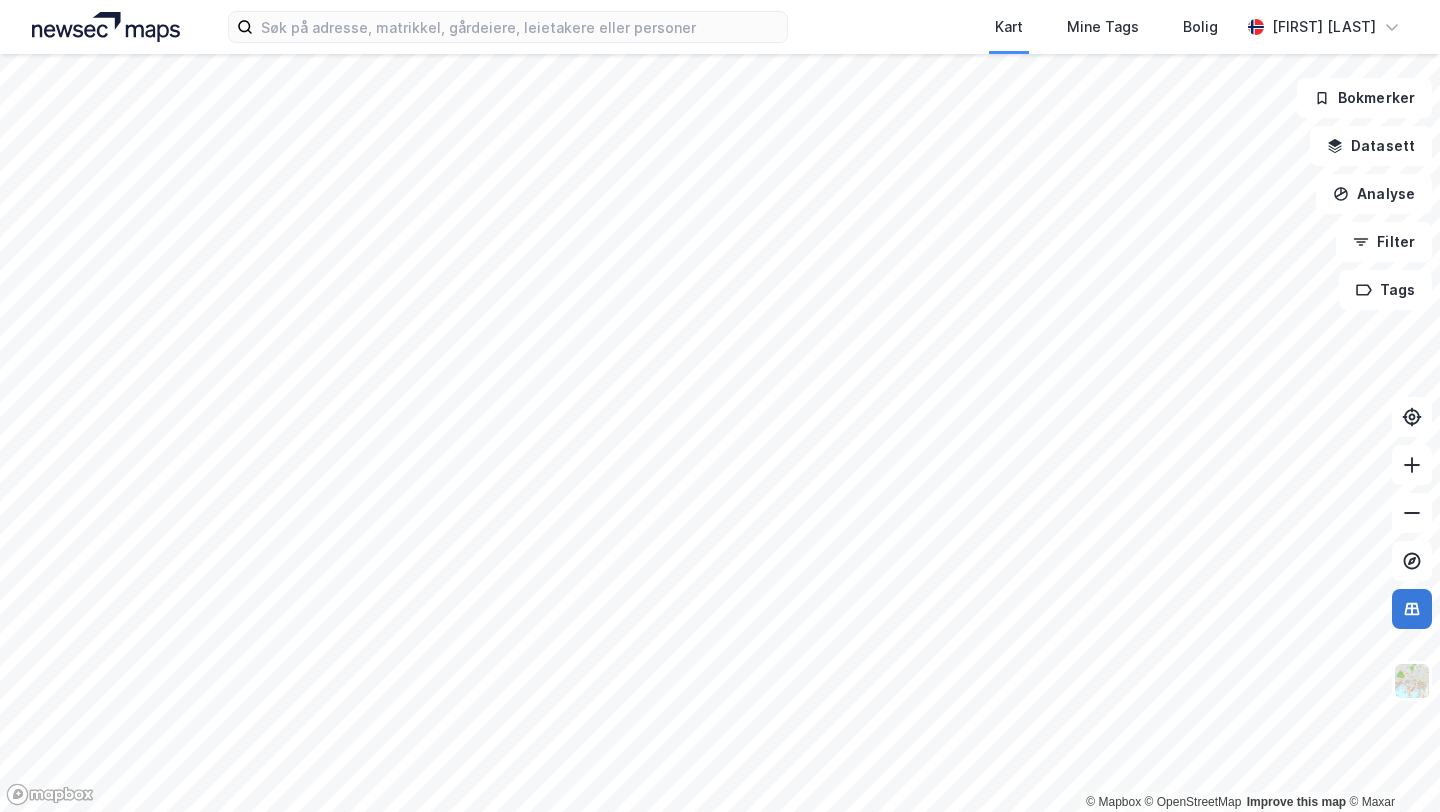 click at bounding box center [1412, 609] 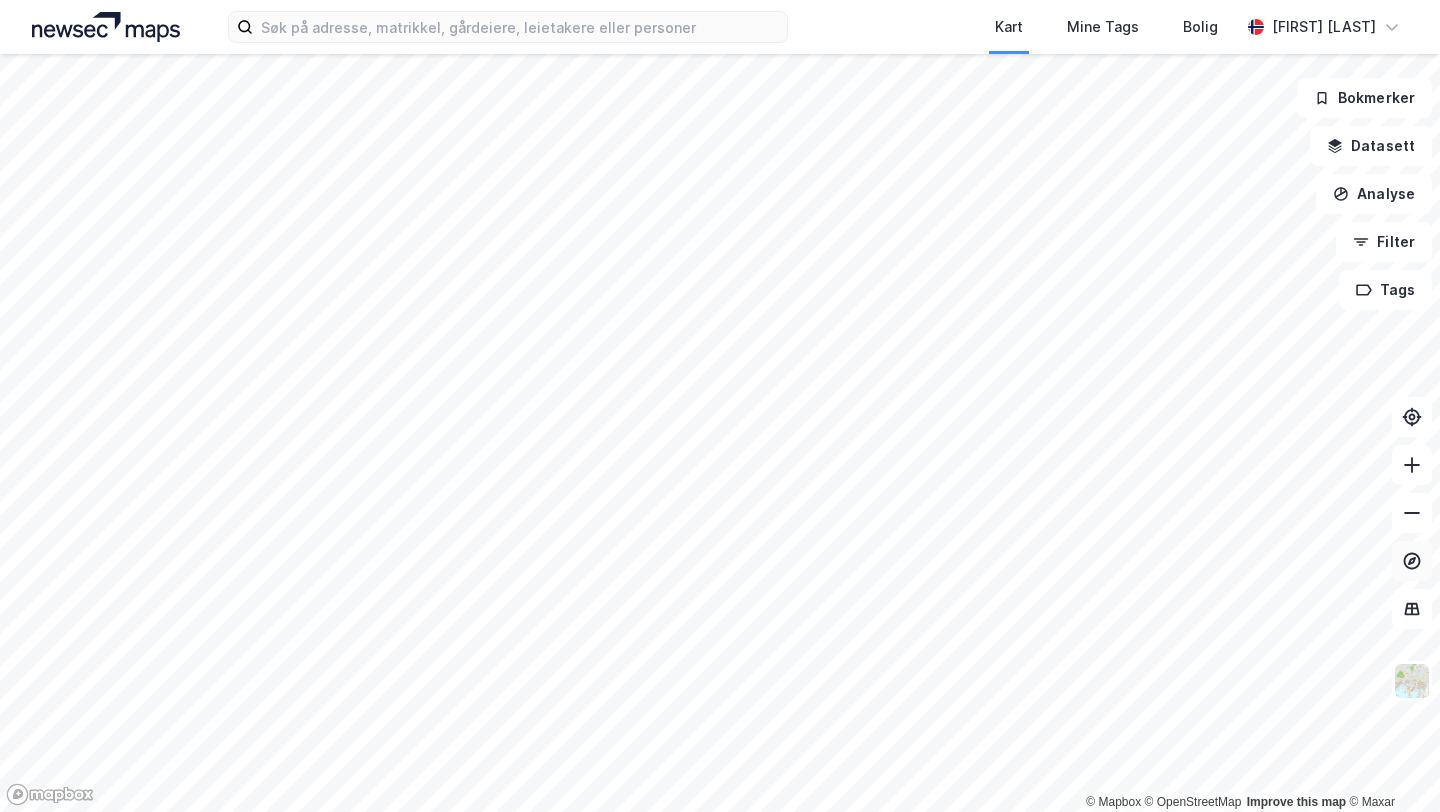 click at bounding box center (1412, 561) 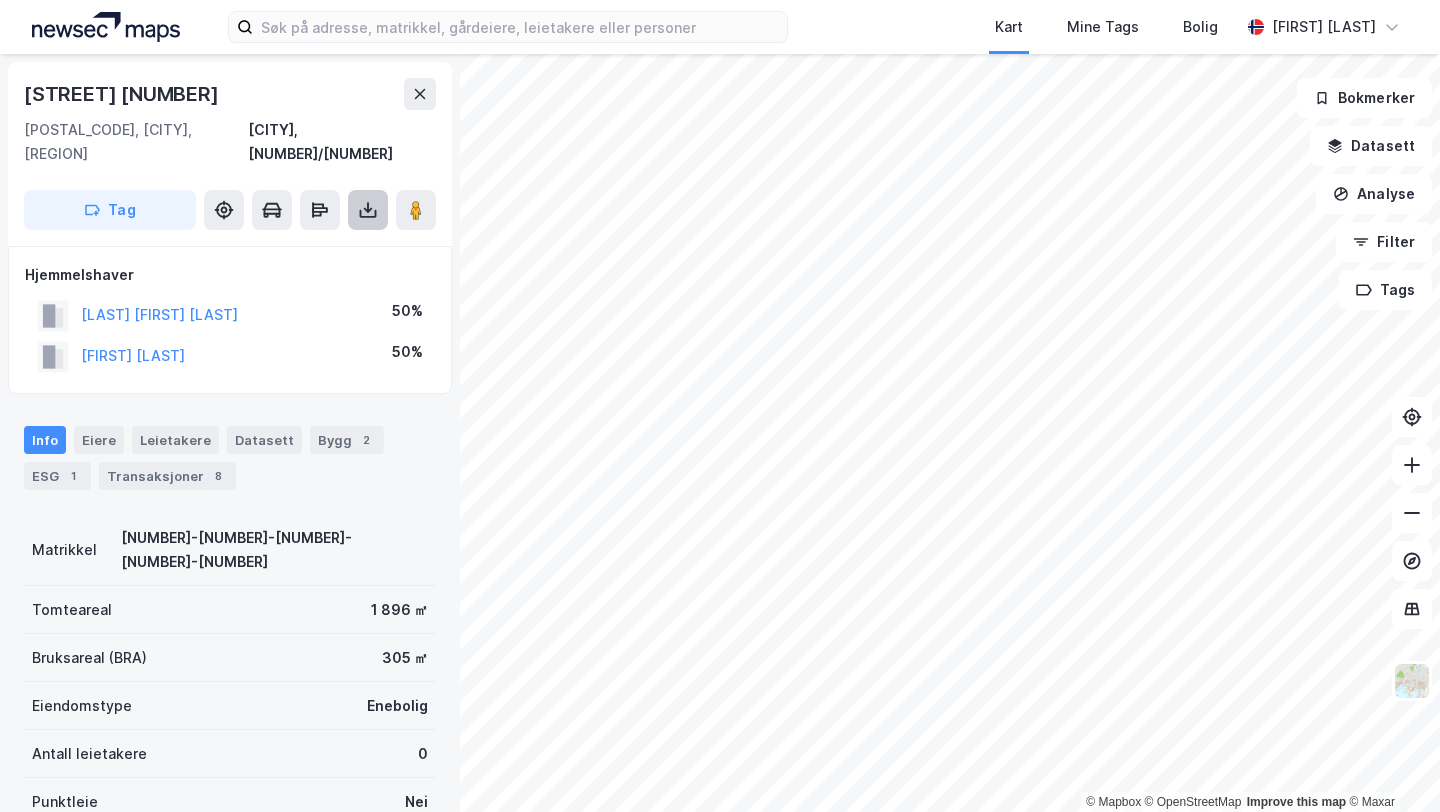 click 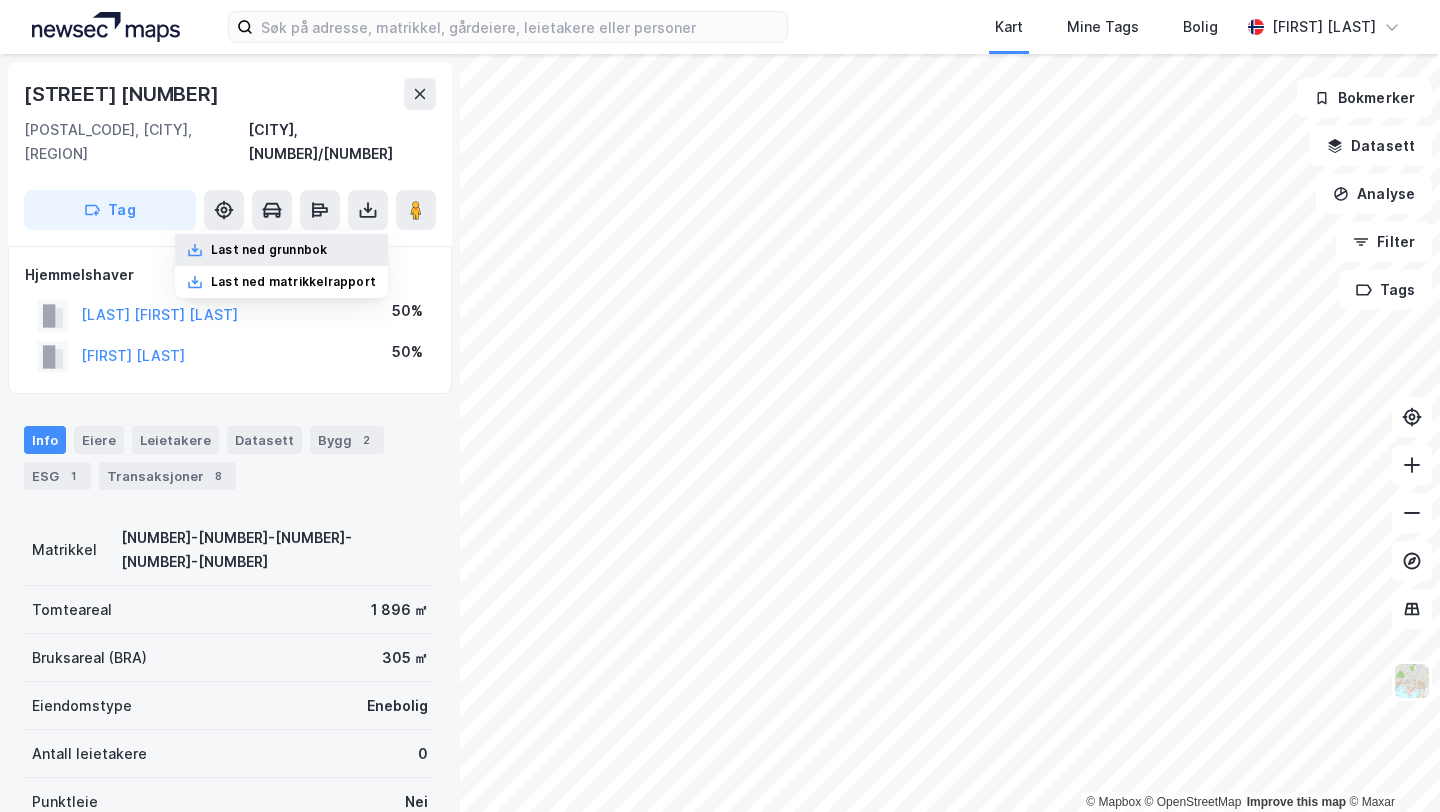 click on "Last ned grunnbok" at bounding box center (281, 250) 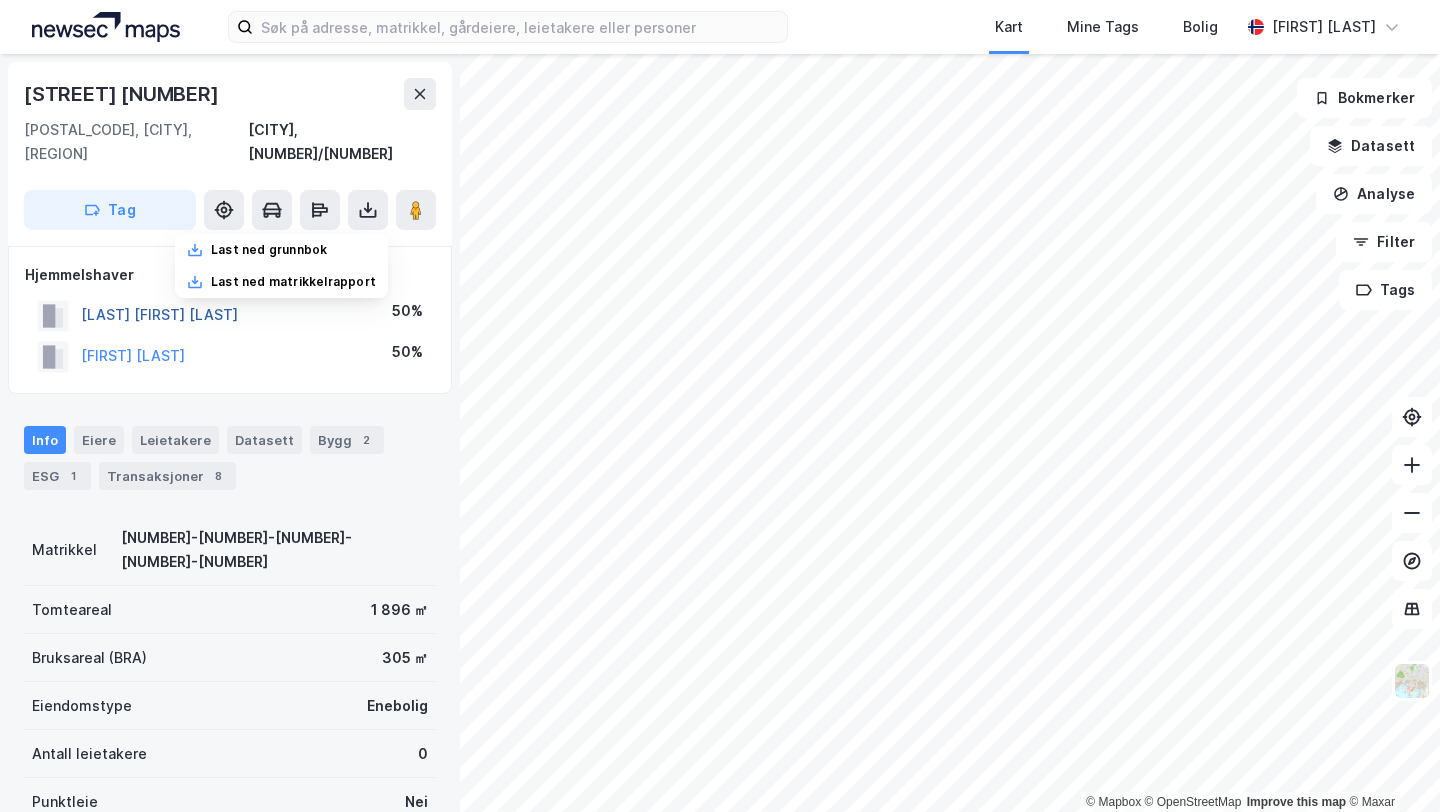click on "[LAST] [FIRST] [LAST]" at bounding box center (0, 0) 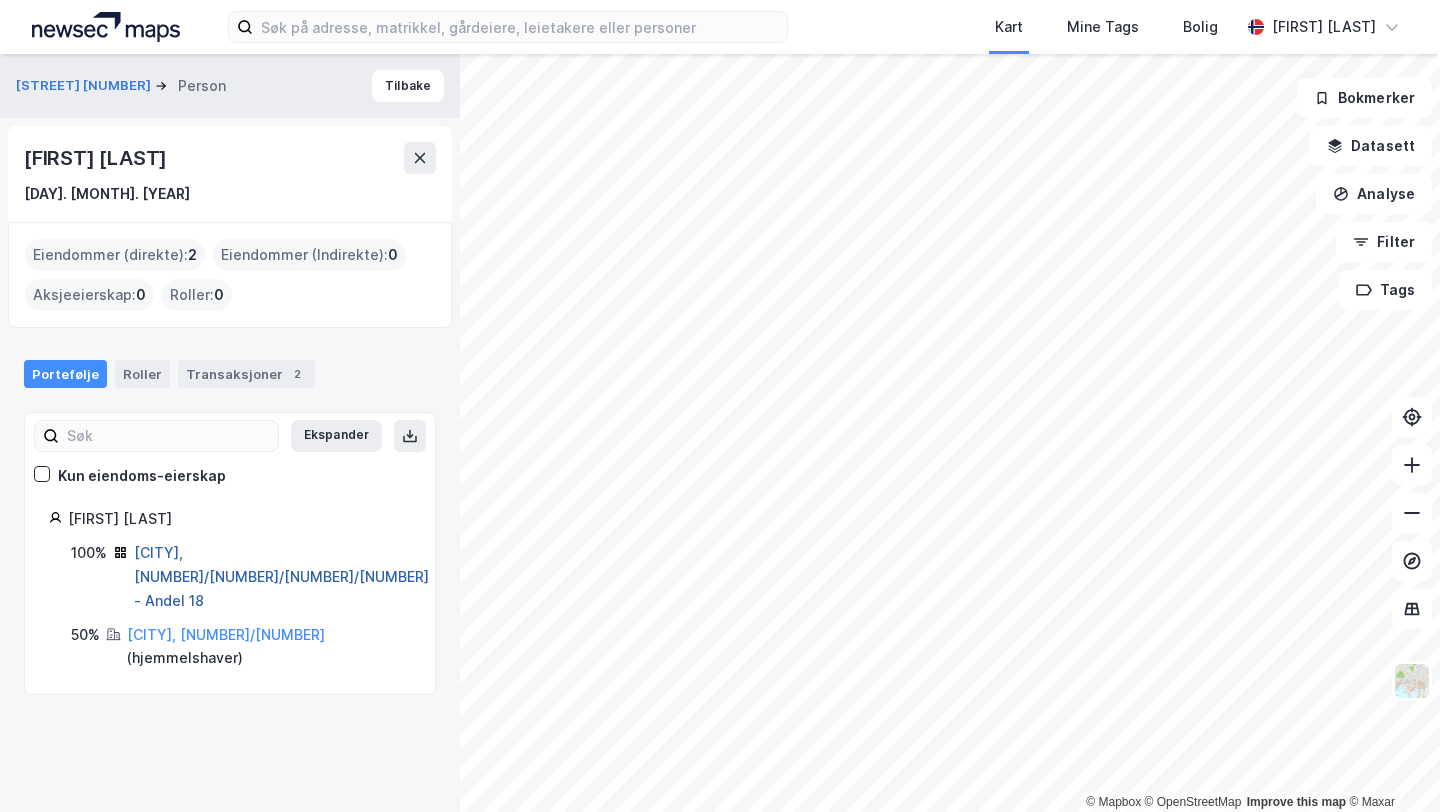 click on "[CITY], [NUMBER]/[NUMBER]/[NUMBER]/[NUMBER] - Andel [NUMBER]" at bounding box center (281, 576) 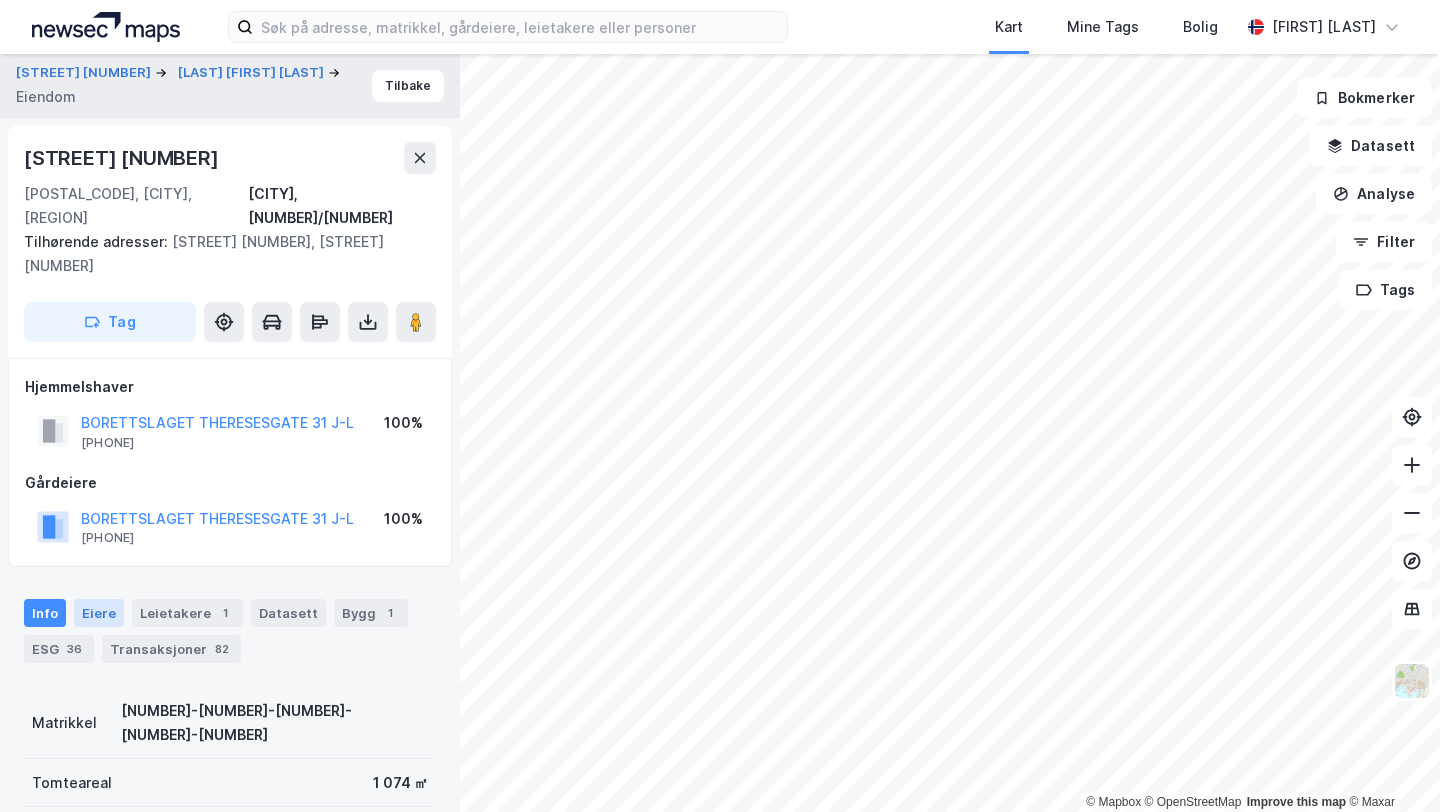 click on "Eiere" at bounding box center [99, 613] 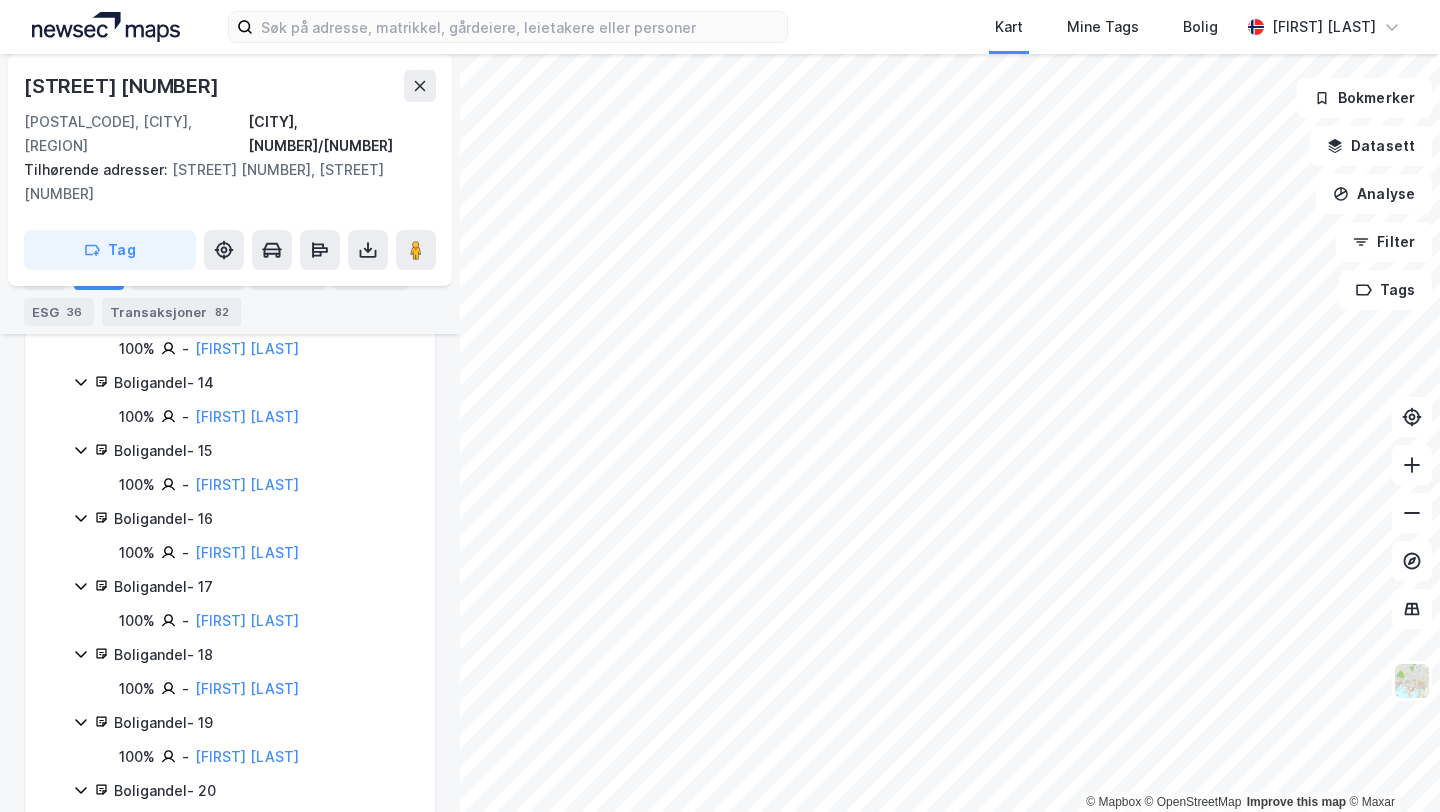 scroll, scrollTop: 1548, scrollLeft: 0, axis: vertical 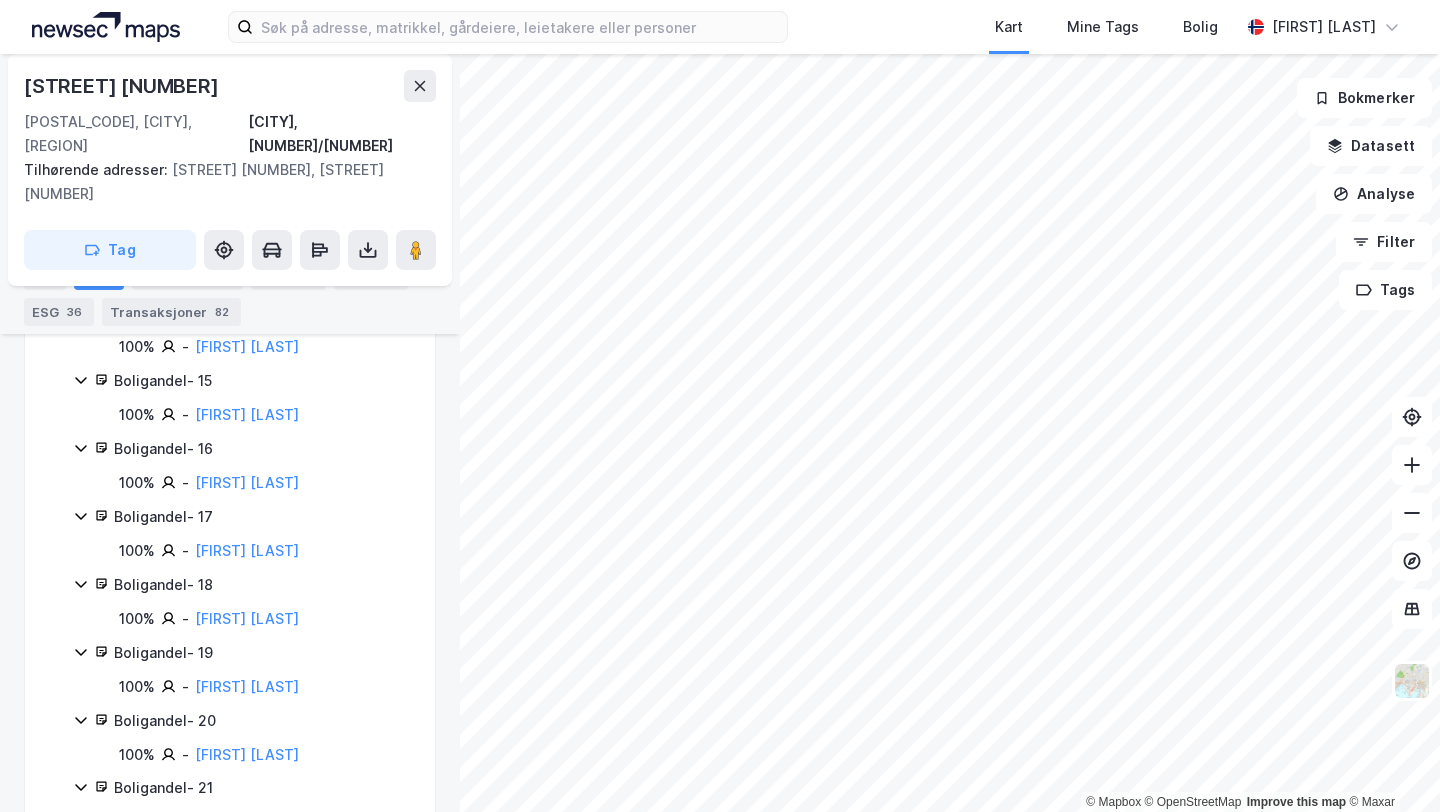 click on "[STREET] [NUMBER]" at bounding box center [123, 86] 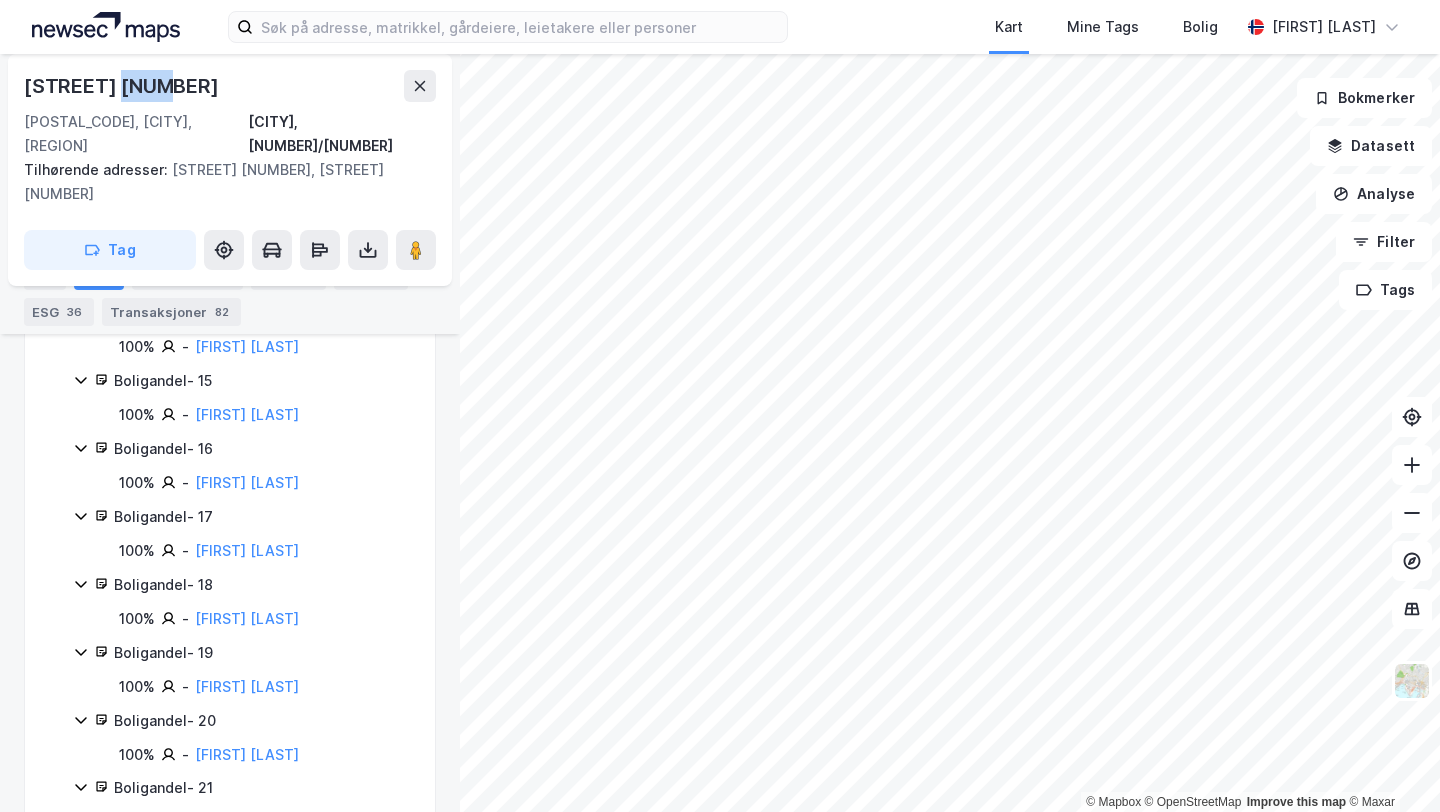 click on "[STREET] [NUMBER]" at bounding box center [123, 86] 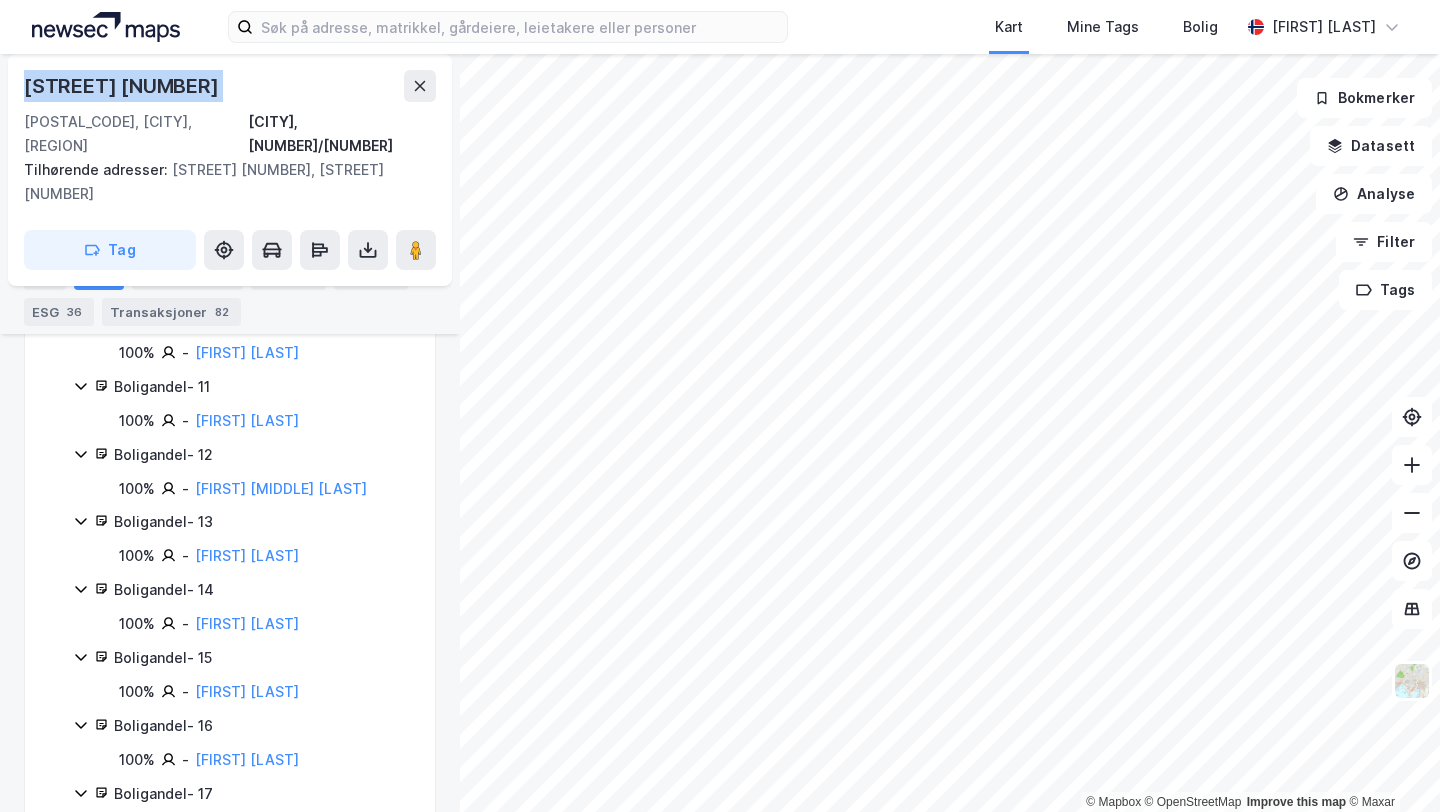 scroll, scrollTop: 1283, scrollLeft: 0, axis: vertical 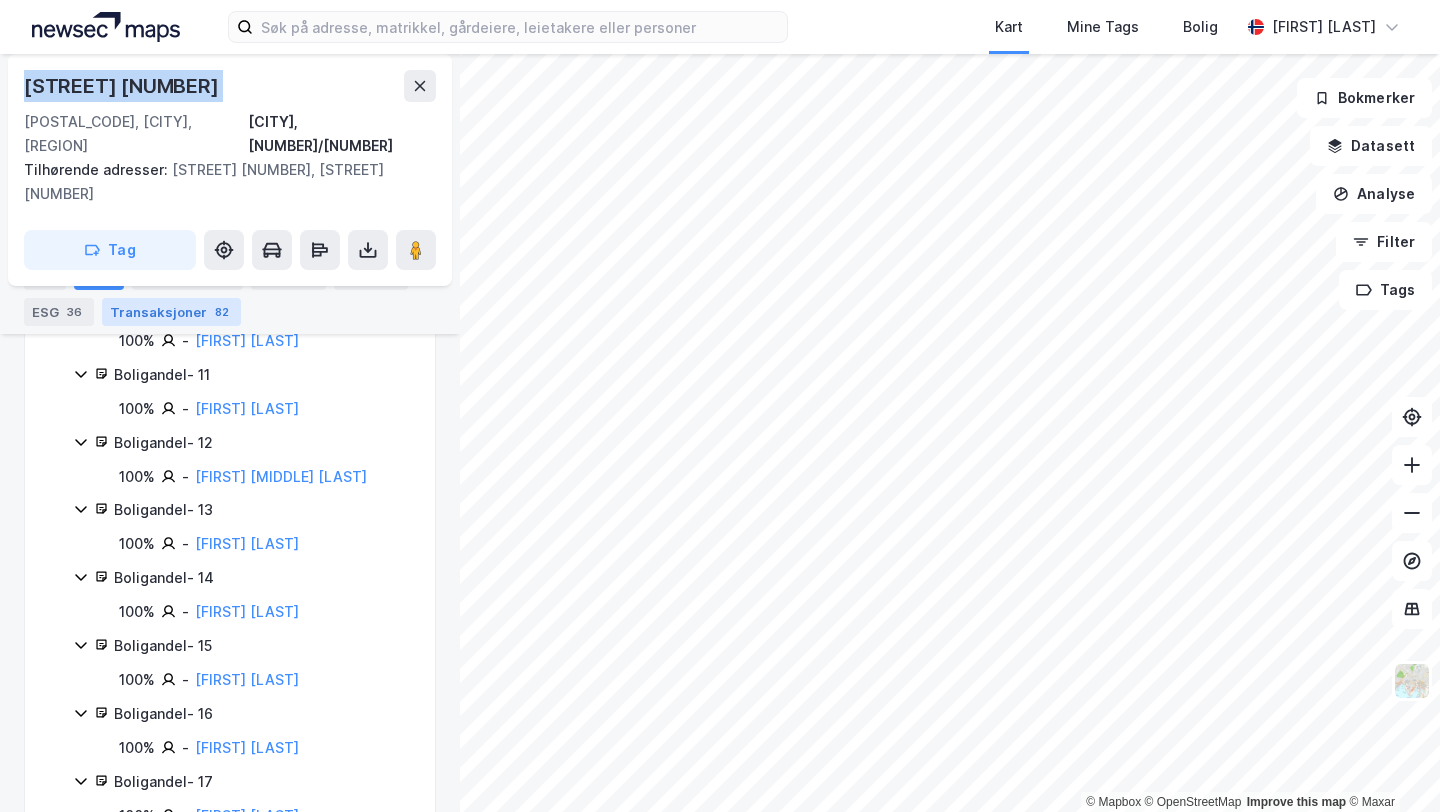 click on "Transaksjoner 82" at bounding box center (171, 312) 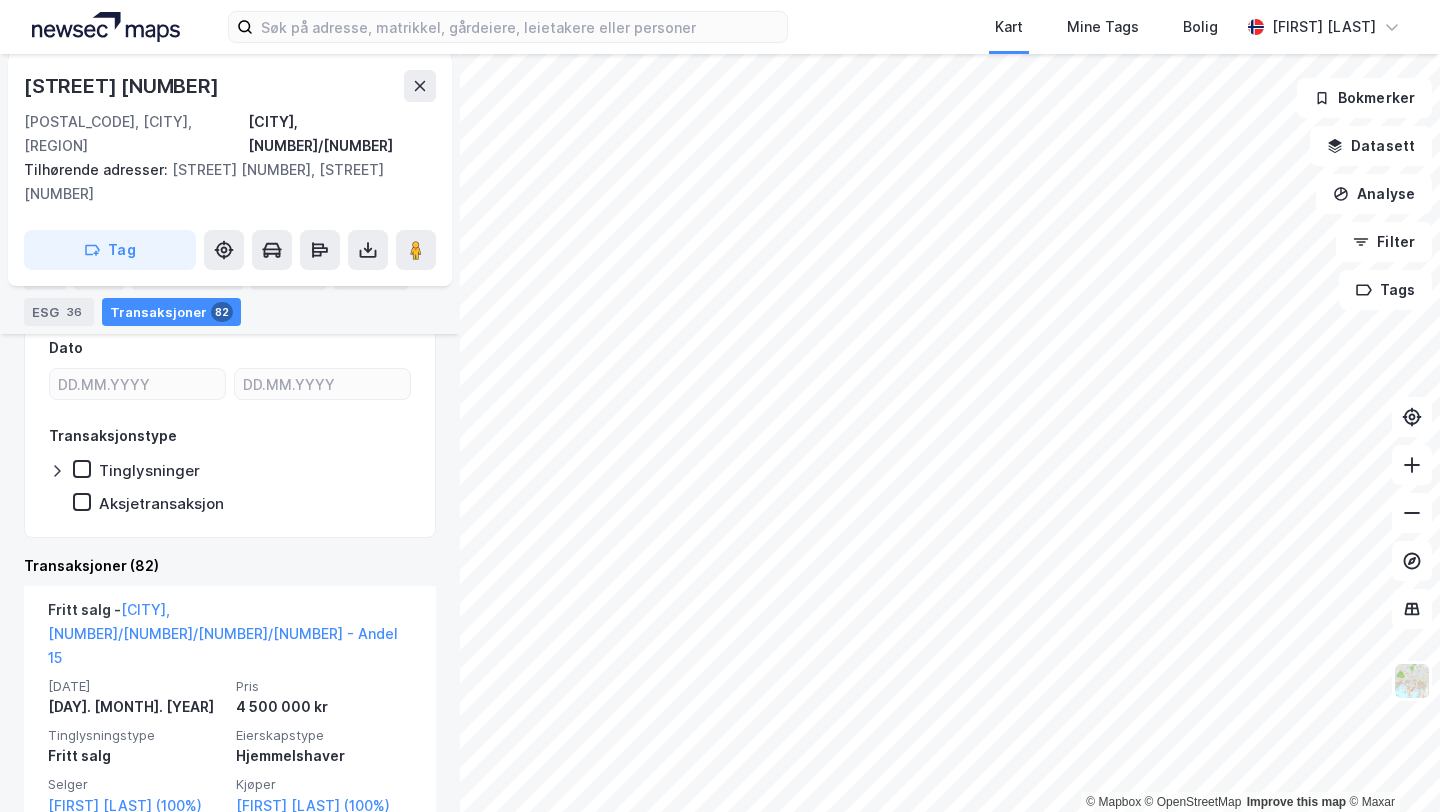 scroll, scrollTop: 549, scrollLeft: 0, axis: vertical 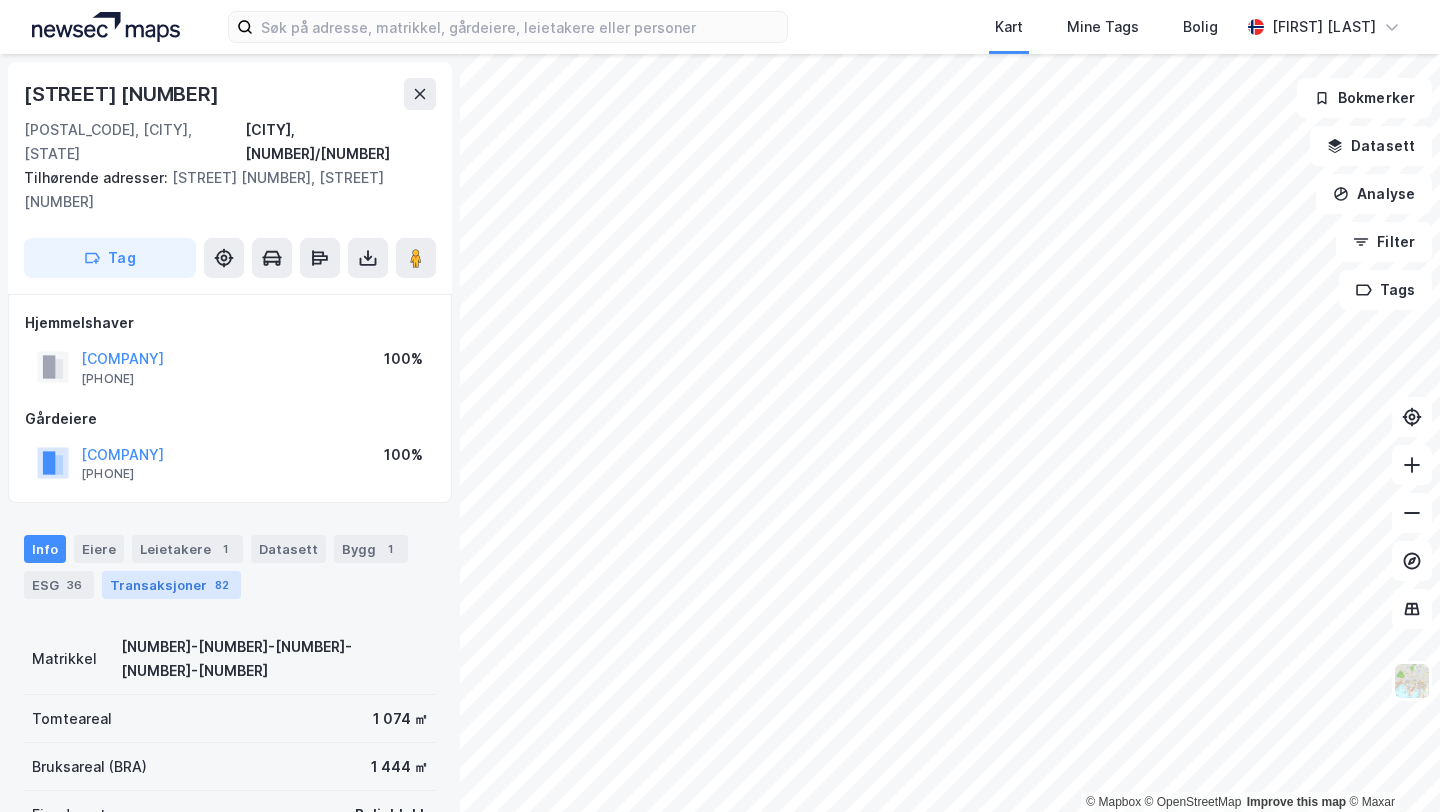 click on "Transaksjoner 82" at bounding box center (171, 585) 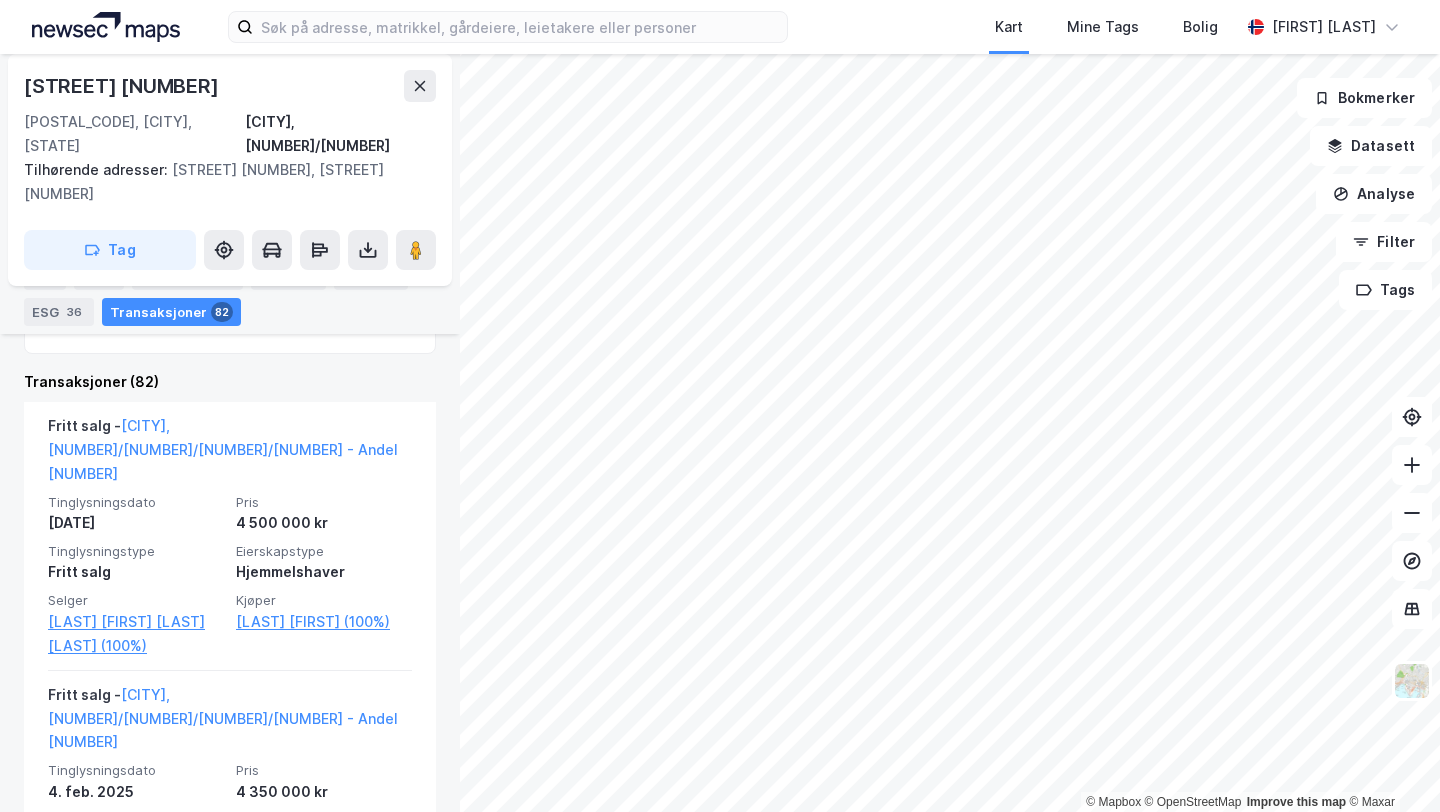 scroll, scrollTop: 576, scrollLeft: 0, axis: vertical 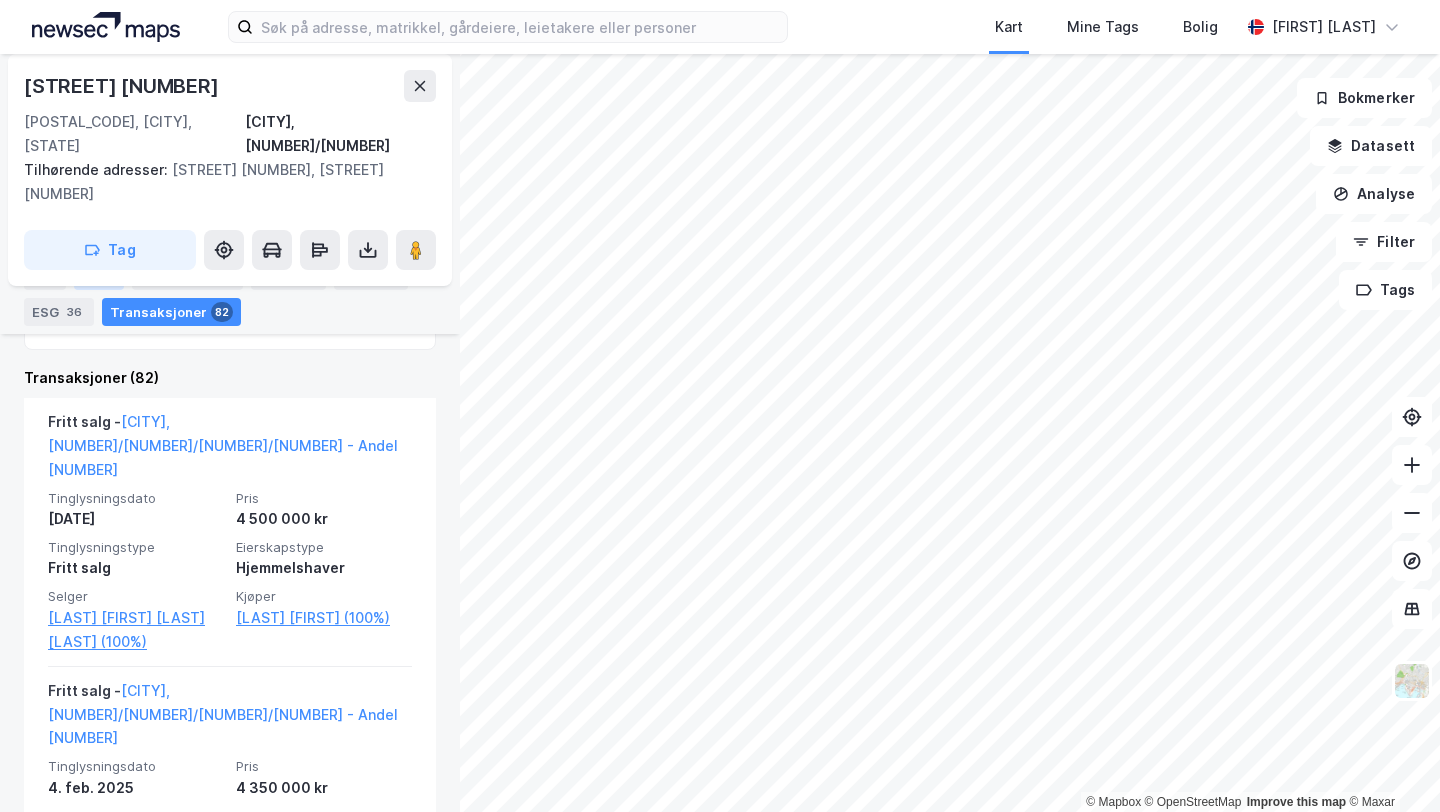 click on "Eiere" at bounding box center [99, 276] 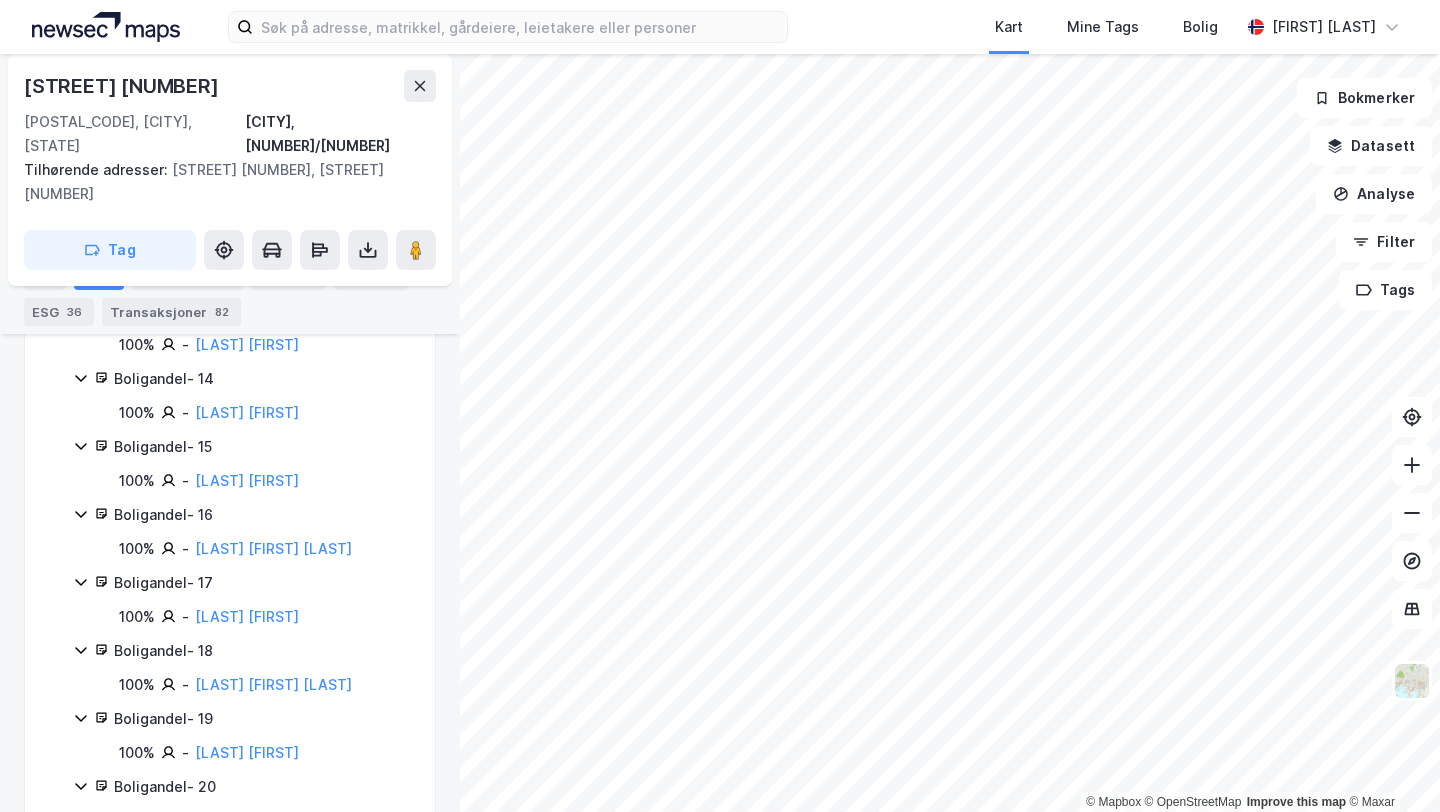 scroll, scrollTop: 1395, scrollLeft: 0, axis: vertical 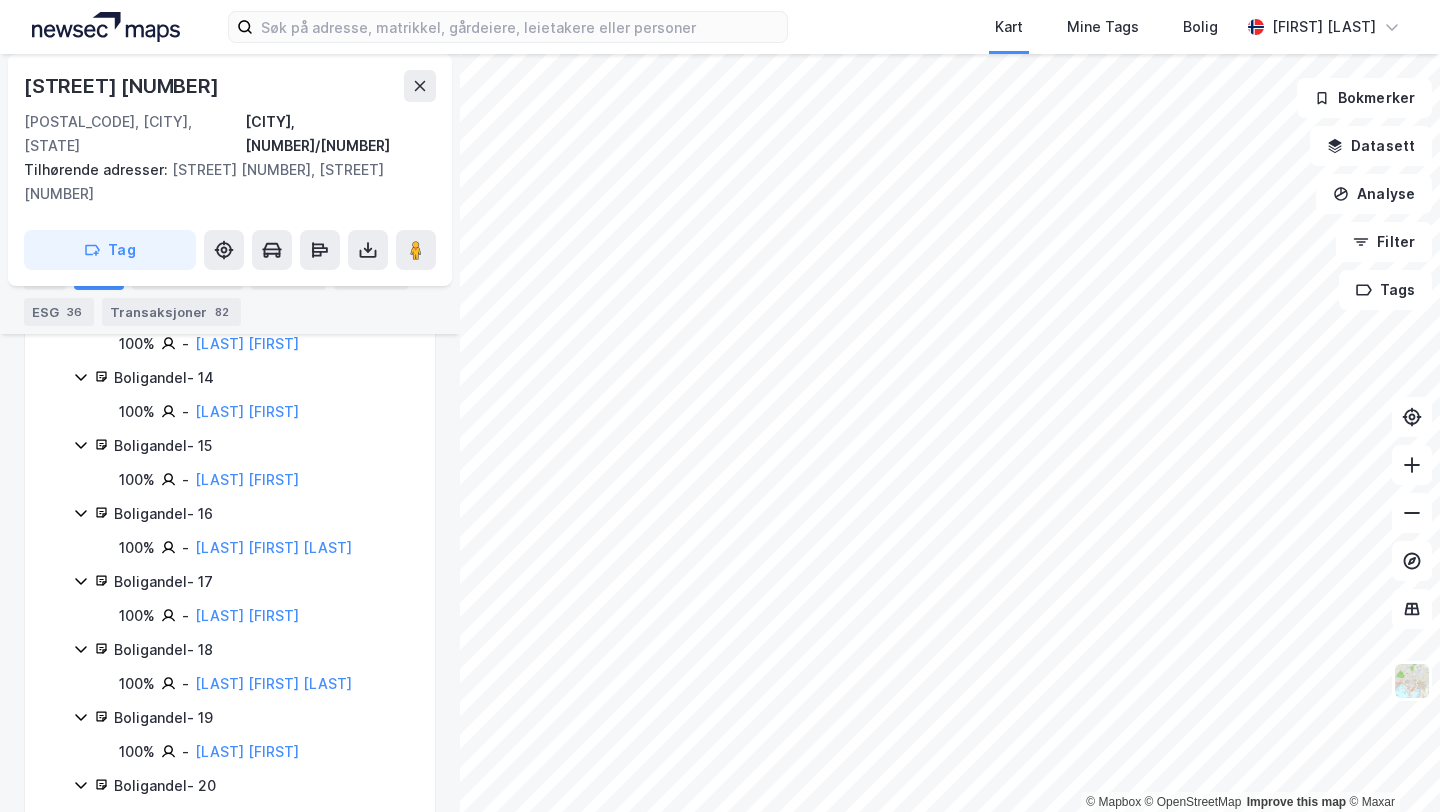 click on "[CITY], [NUMBER]/[NUMBER] Hjemmel til eiendomsrett 100% [COMPANY] Boligandel Boligandel  -   [NUMBER] [PERCENTAGE]% - [LAST] [FIRST] [LAST] Boligandel  -   [NUMBER] [PERCENTAGE]% - [LAST] [FIRST] [PERCENTAGE]% - [LAST] [FIRST] Boligandel  -   [NUMBER] [PERCENTAGE]% - [LAST] [FIRST] Boligandel  -   [NUMBER] [PERCENTAGE]% - [LAST] [FIRST] Boligandel  -   [NUMBER] [PERCENTAGE]% - [LAST] [FIRST] Boligandel  -   [NUMBER] [PERCENTAGE]% - [LAST] [FIRST] Boligandel  -   [NUMBER] [PERCENTAGE]% - [LAST] [FIRST] Boligandel  -   [NUMBER] [PERCENTAGE]% - [LAST] [FIRST] Boligandel  -   [NUMBER] [PERCENTAGE]% - [LAST] [FIRST] Boligandel  -   [NUMBER] [PERCENTAGE]% - [LAST] [FIRST] Boligandel  -   [NUMBER] [PERCENTAGE]% - [LAST] [FIRST] Boligandel  -   [NUMBER] [PERCENTAGE]% - [LAST] [FIRST] Boligandel  -   [NUMBER] [PERCENTAGE]% - [LAST] [FIRST] Boligandel  -   [NUMBER] [PERCENTAGE]% - [LAST] [FIRST] Boligandel  -   [NUMBER] [PERCENTAGE]% - [LAST] [FIRST] Boligandel  -   [NUMBER] [PERCENTAGE]% - [LAST] [FIRST]" at bounding box center (230, 433) 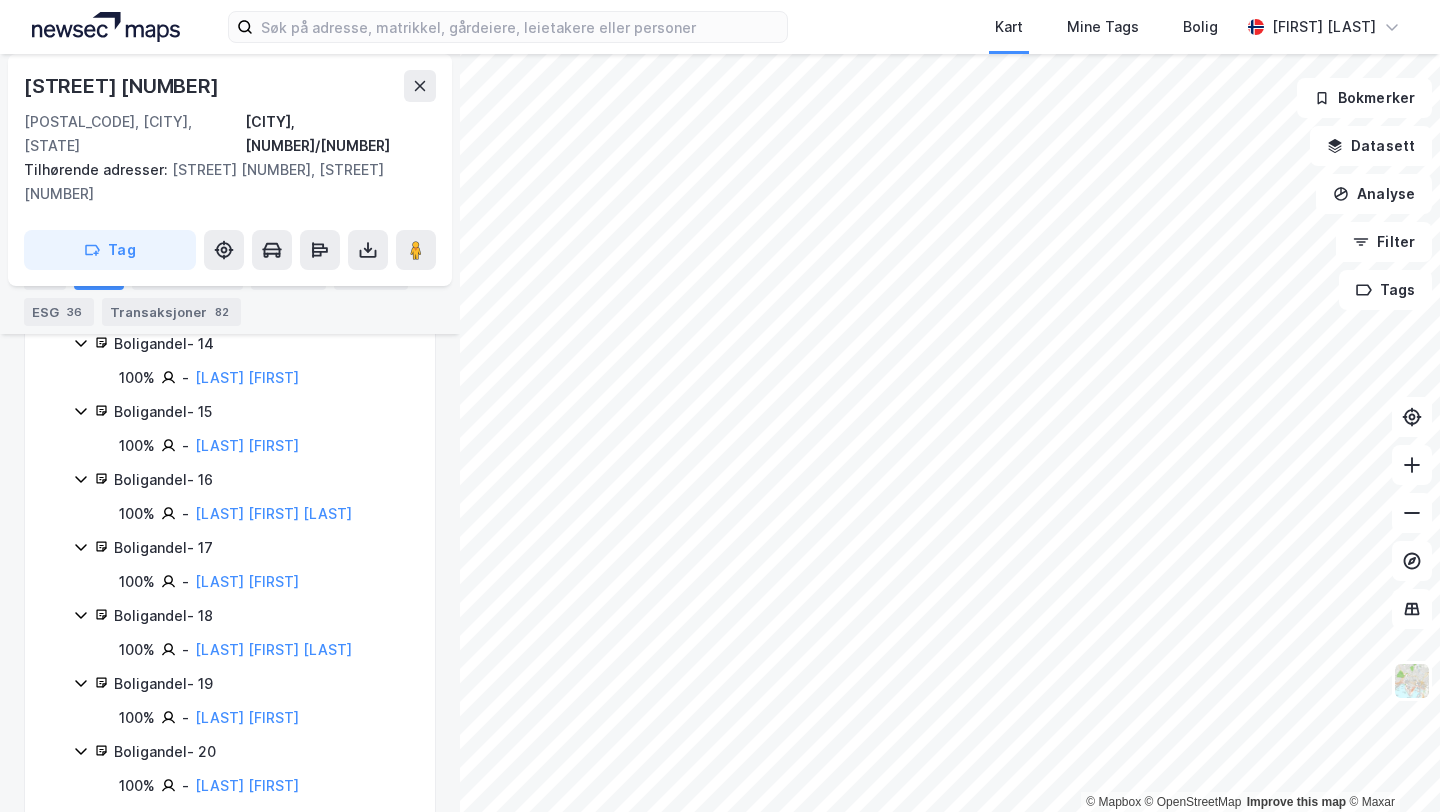 scroll, scrollTop: 1431, scrollLeft: 0, axis: vertical 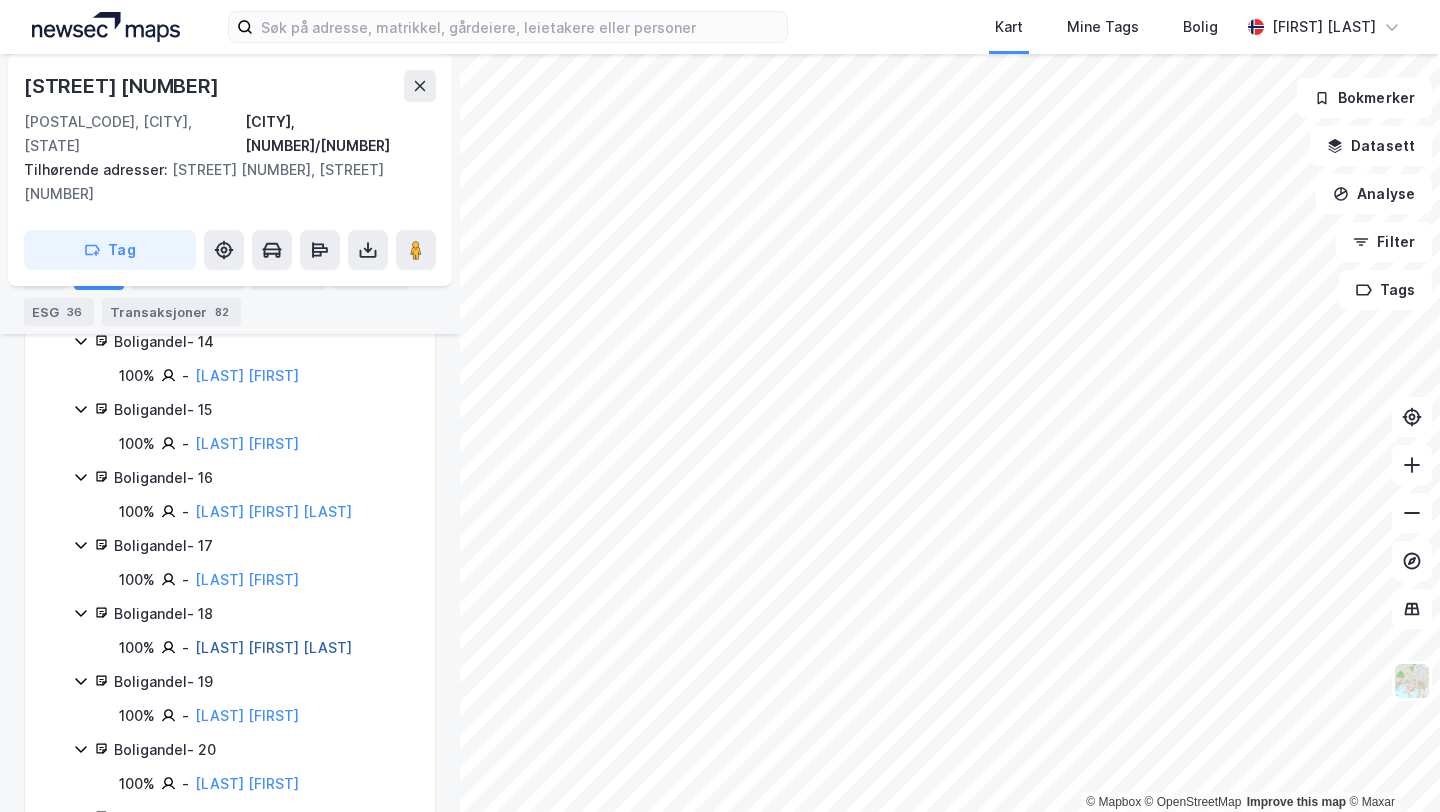 click on "[LAST] [FIRST] [LAST]" at bounding box center (273, 647) 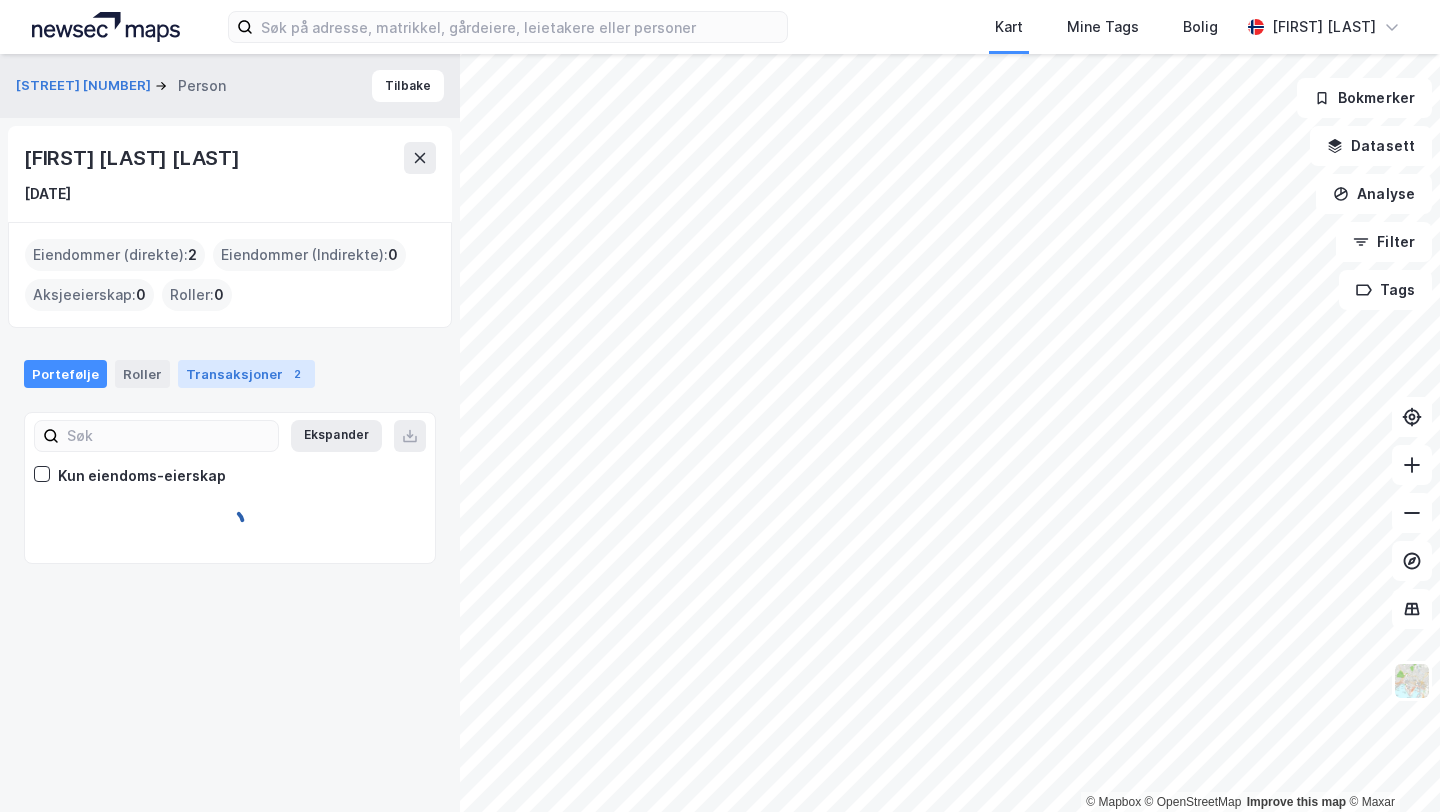click on "Transaksjoner (2)" at bounding box center [246, 374] 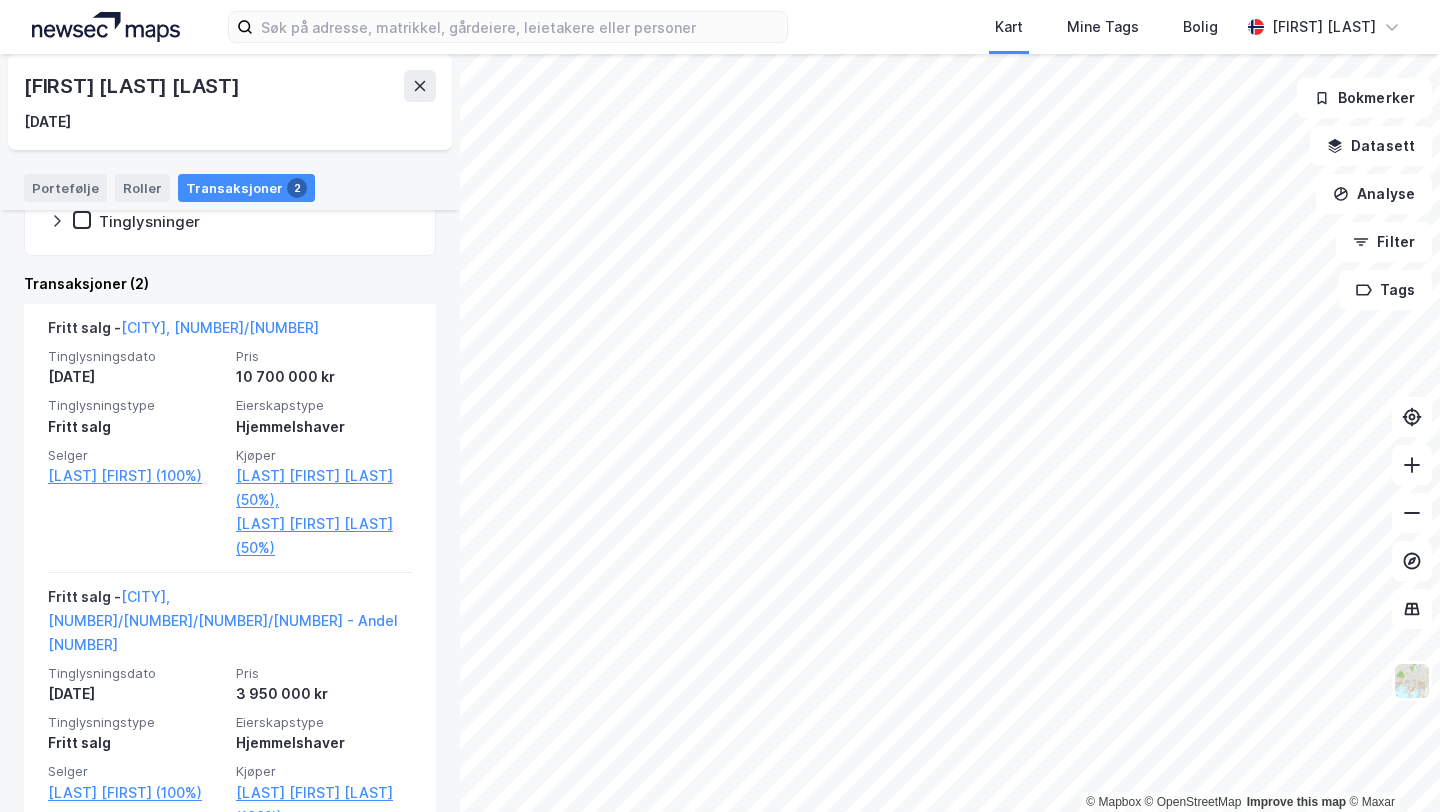 scroll, scrollTop: 431, scrollLeft: 0, axis: vertical 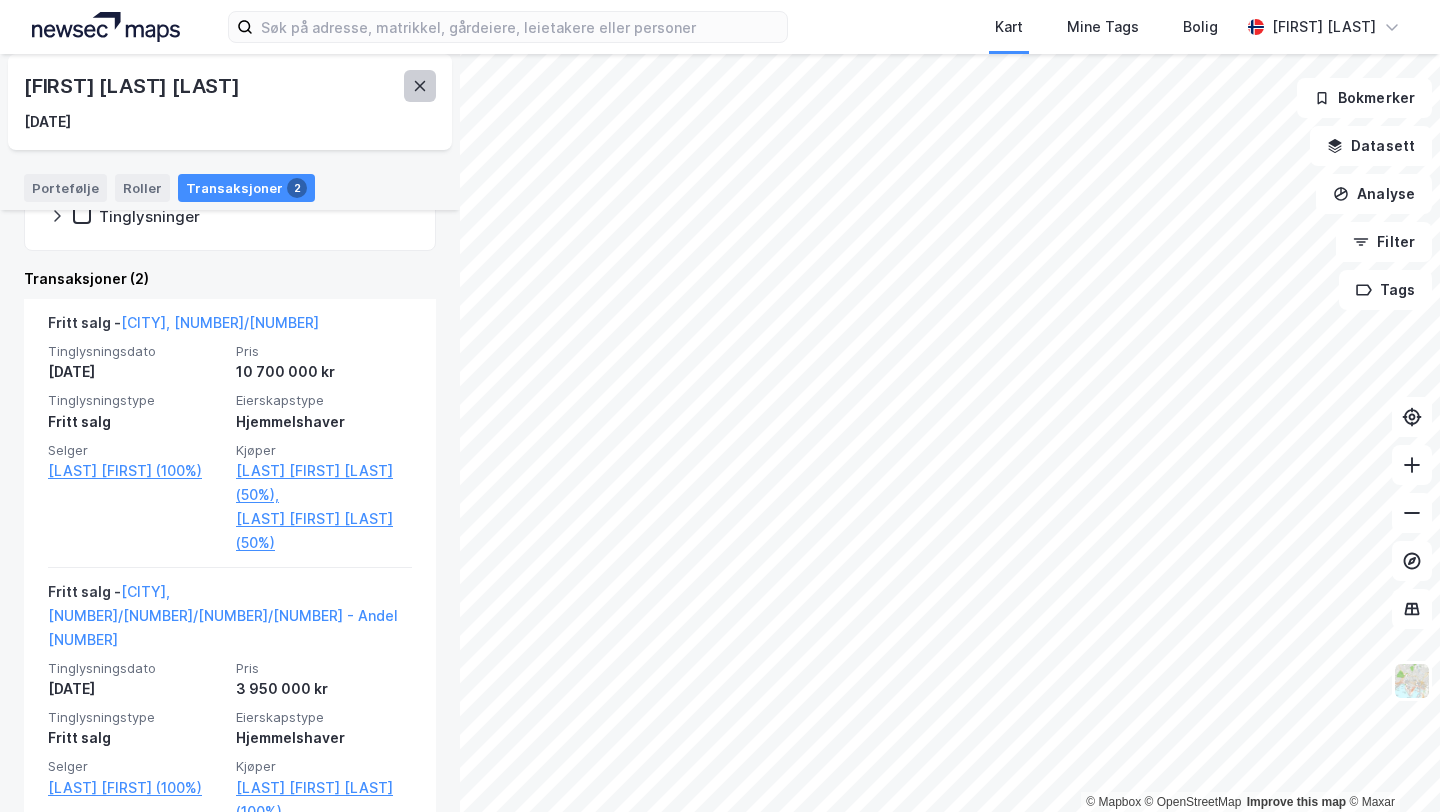 click 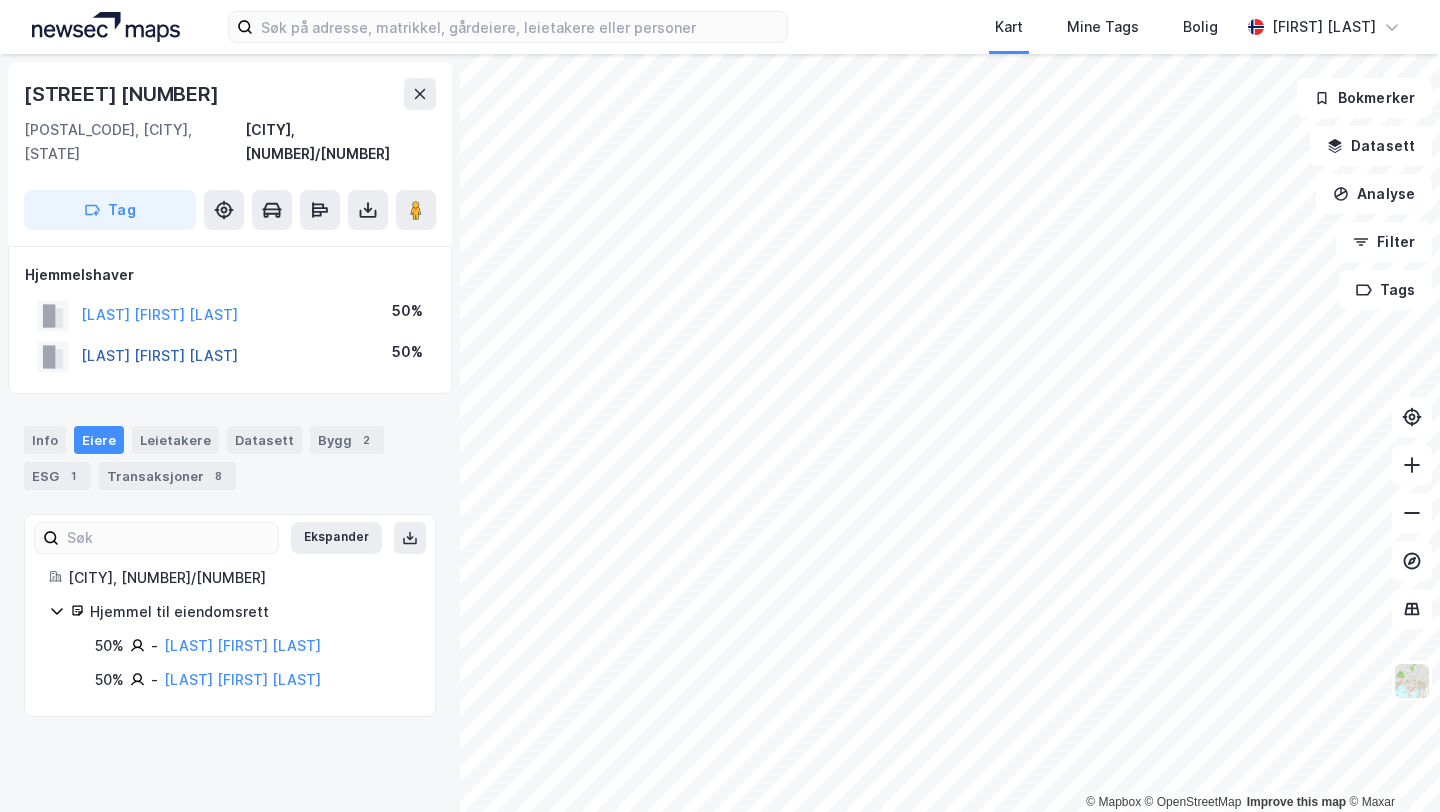 click on "VEDAL ESPEN SKEIMO" at bounding box center [0, 0] 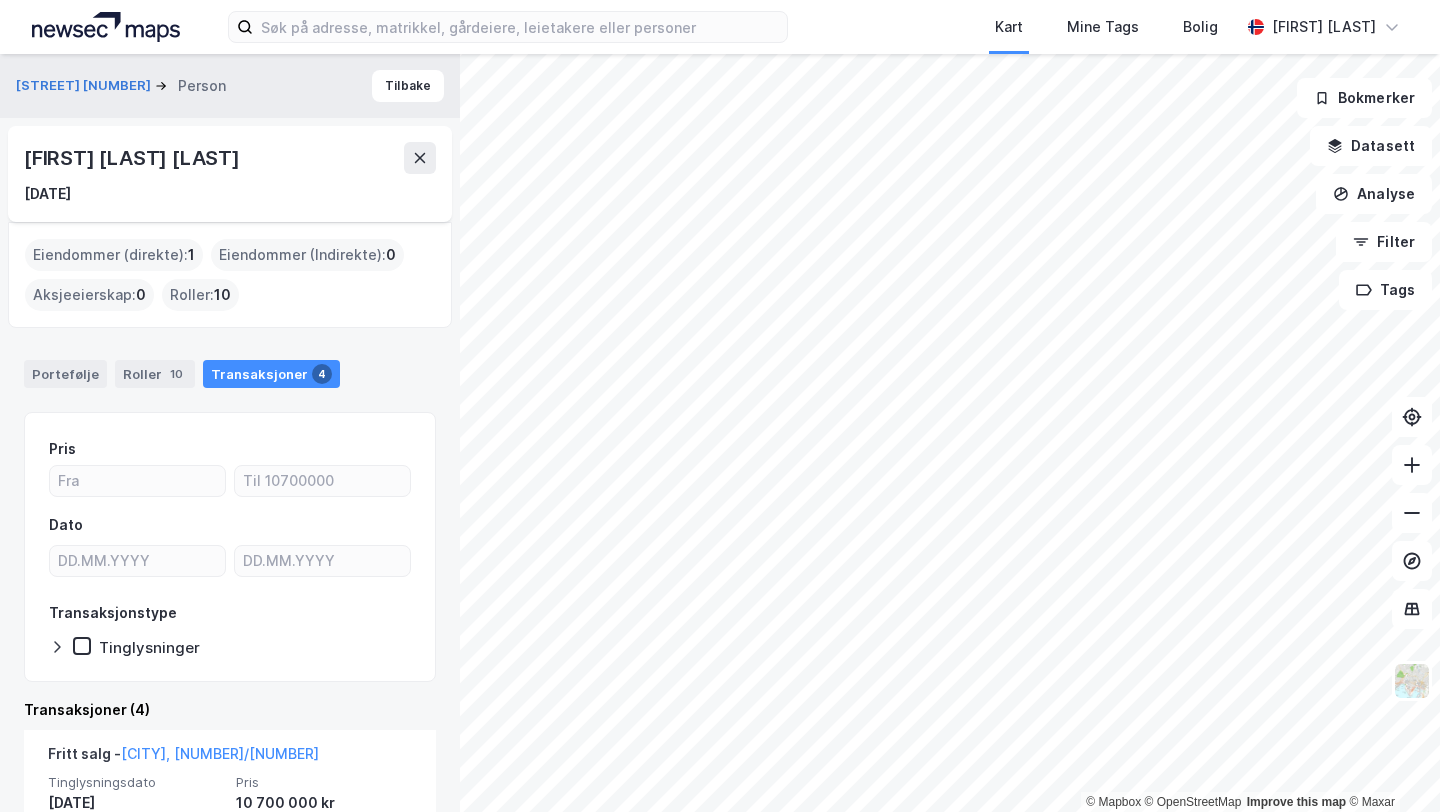 scroll, scrollTop: 150, scrollLeft: 0, axis: vertical 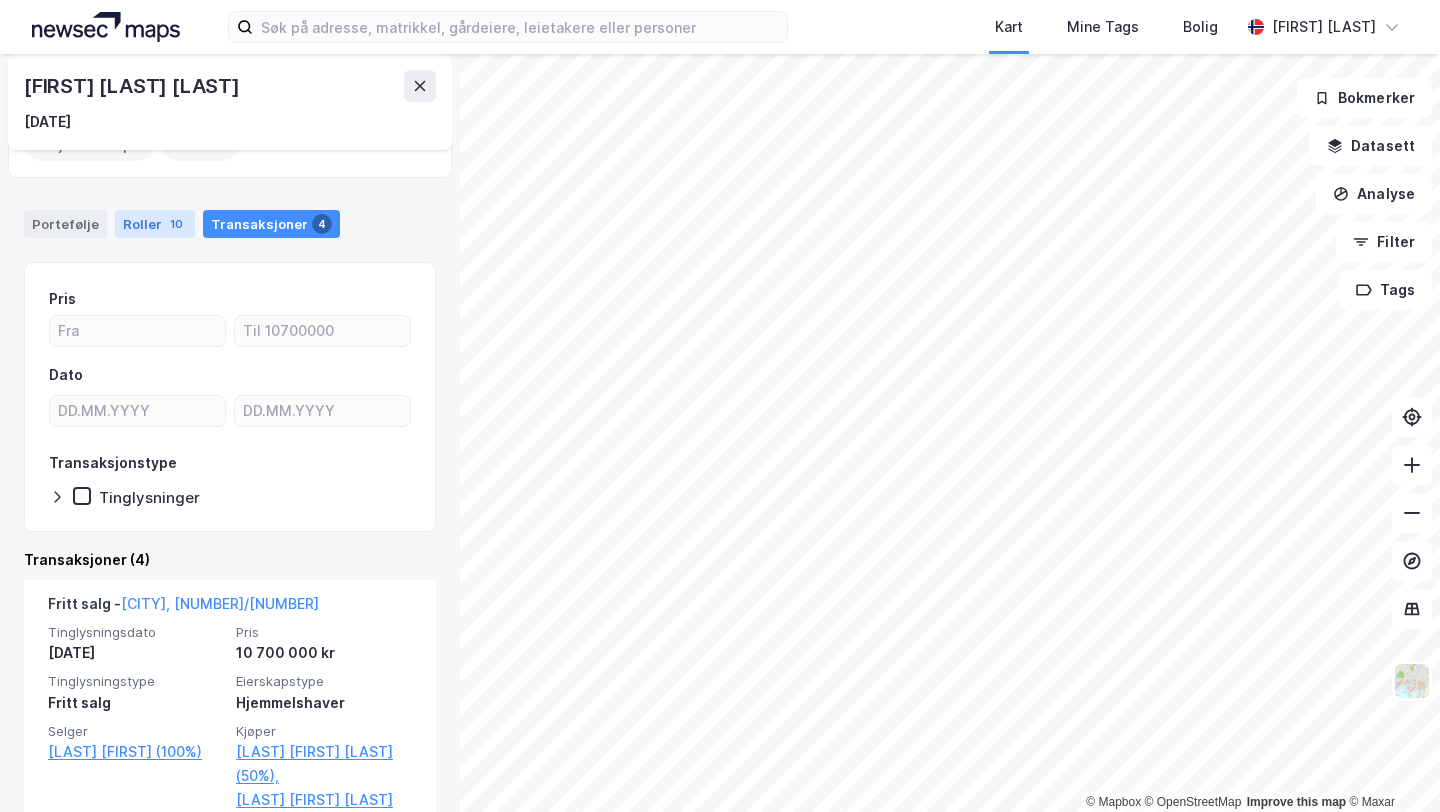 click on "Roller 10" at bounding box center [155, 224] 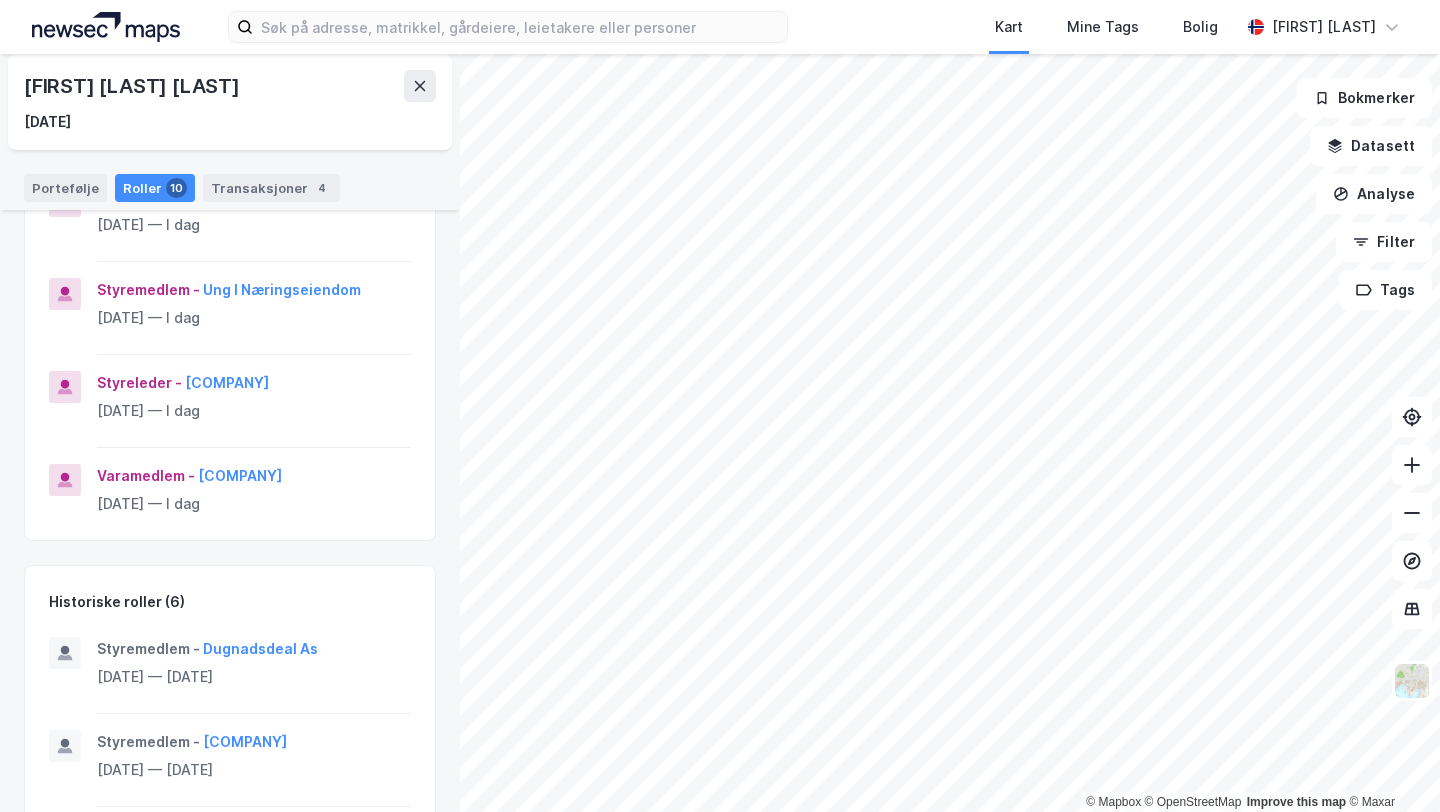 scroll, scrollTop: 838, scrollLeft: 0, axis: vertical 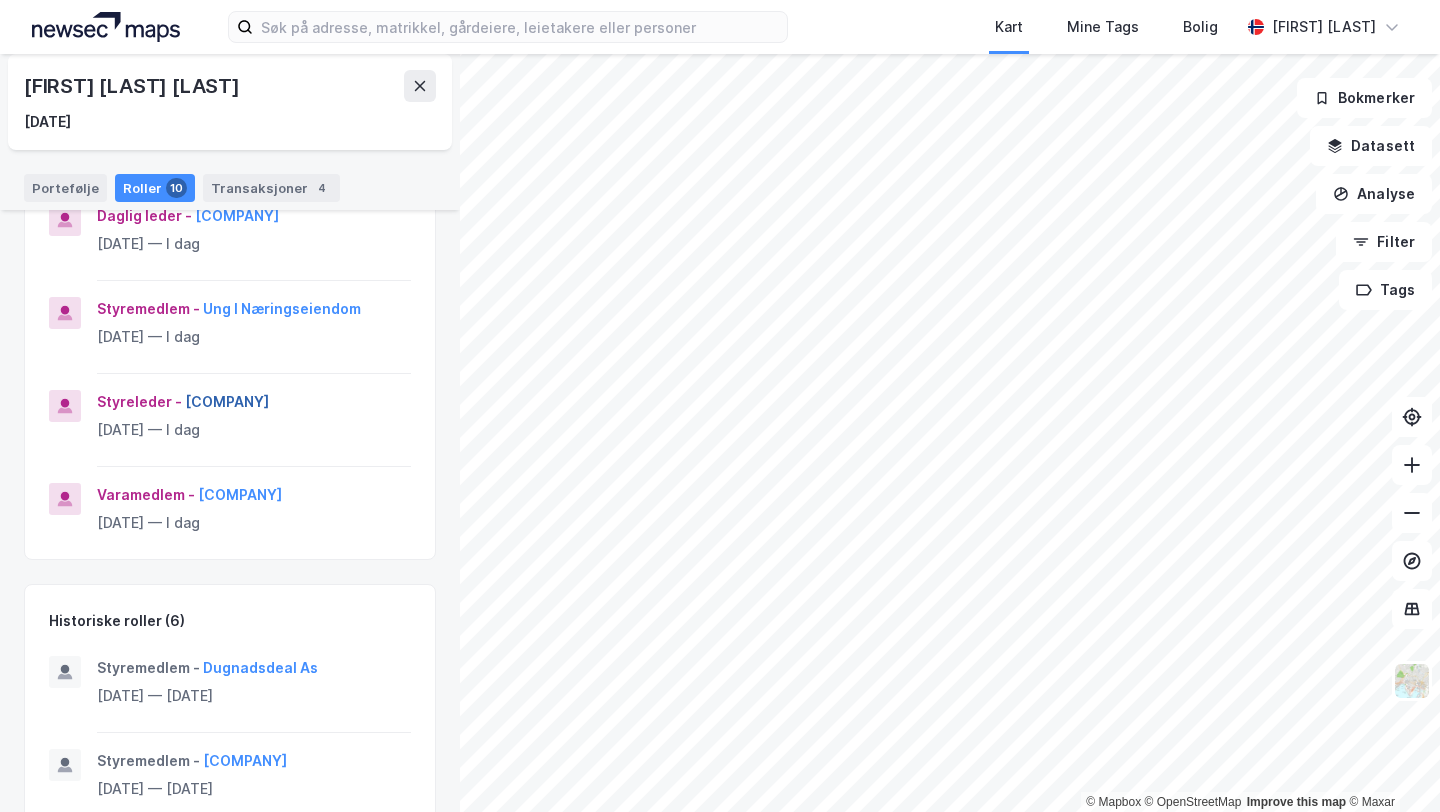 drag, startPoint x: 338, startPoint y: 409, endPoint x: 185, endPoint y: 405, distance: 153.05228 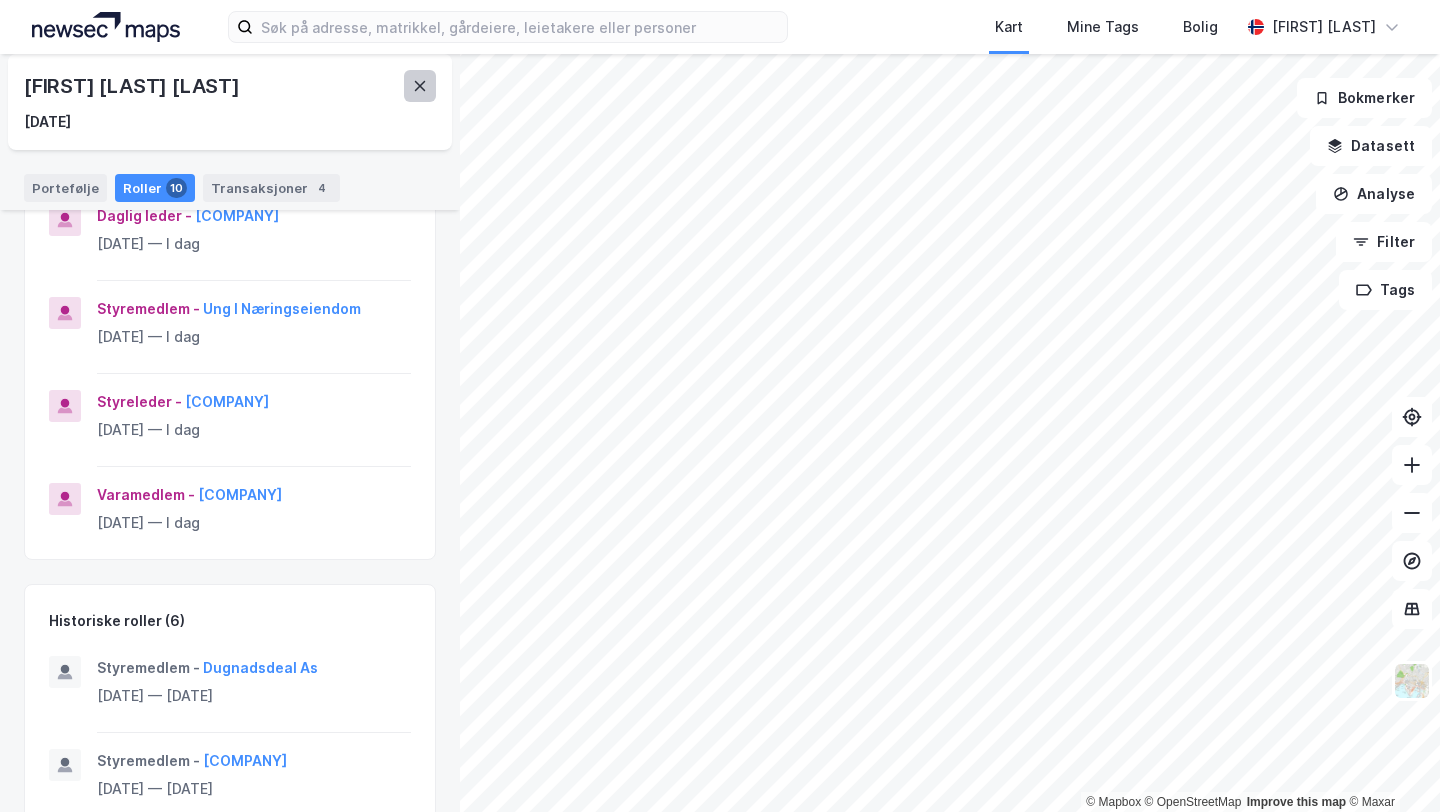 click 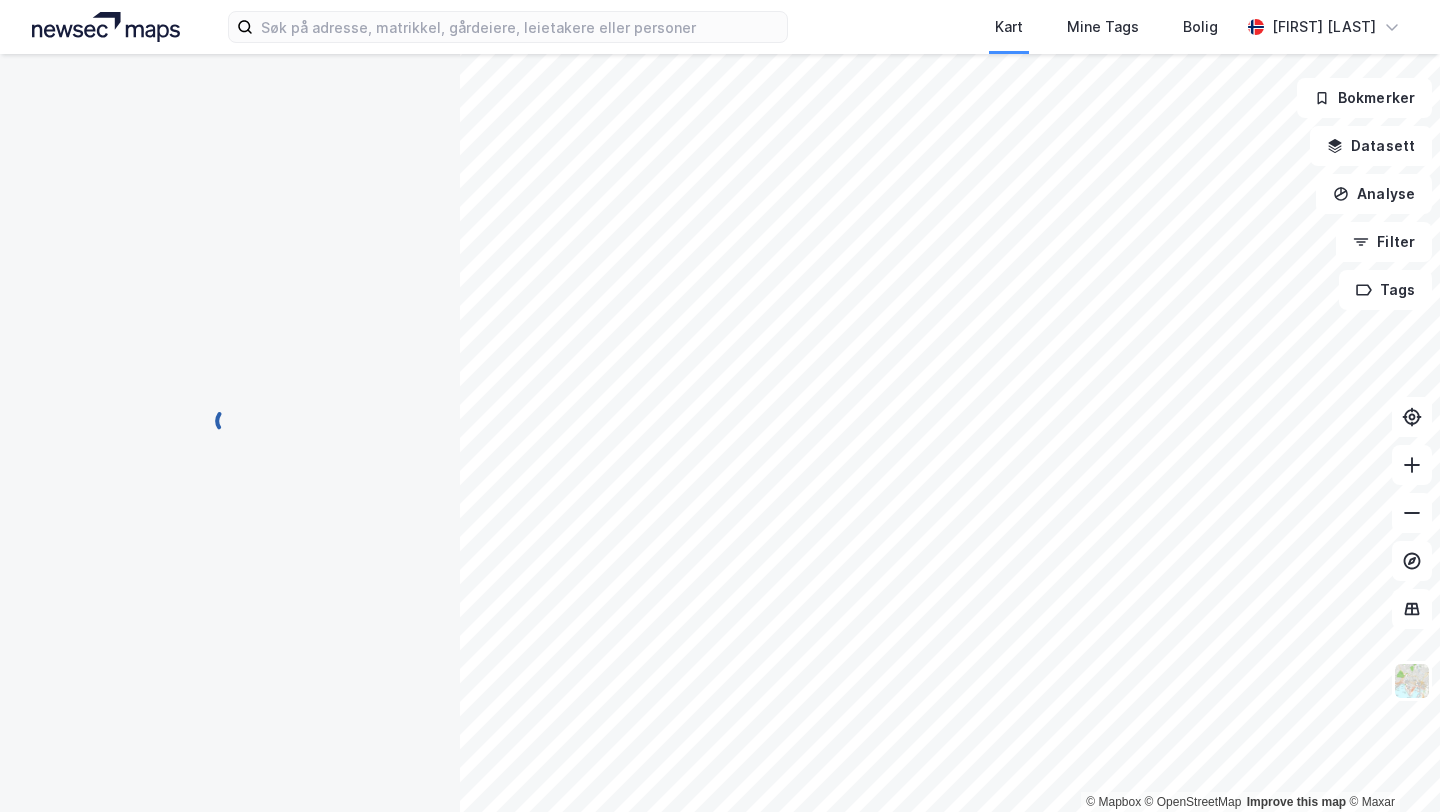 scroll, scrollTop: 178, scrollLeft: 0, axis: vertical 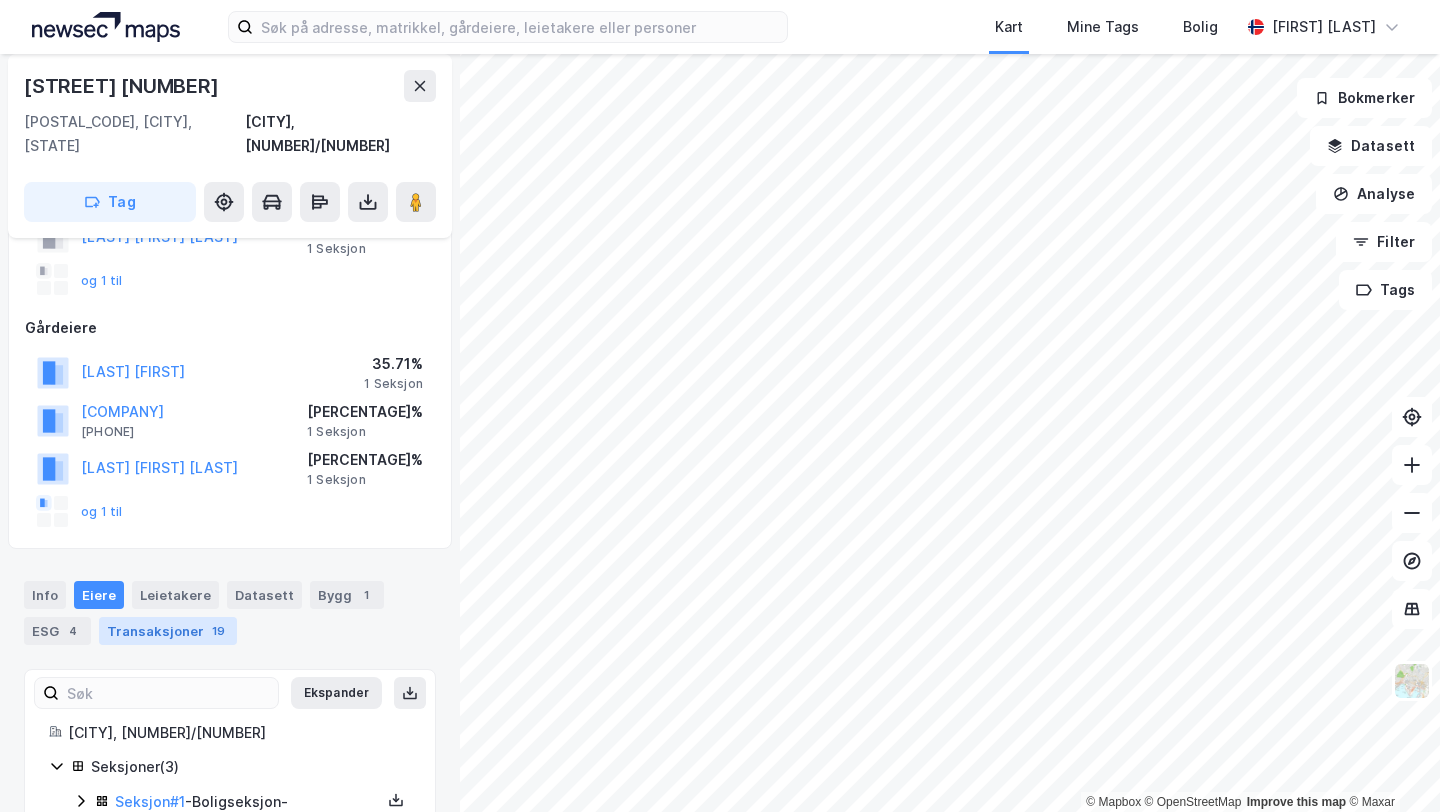 click on "Transaksjoner 19" at bounding box center [168, 631] 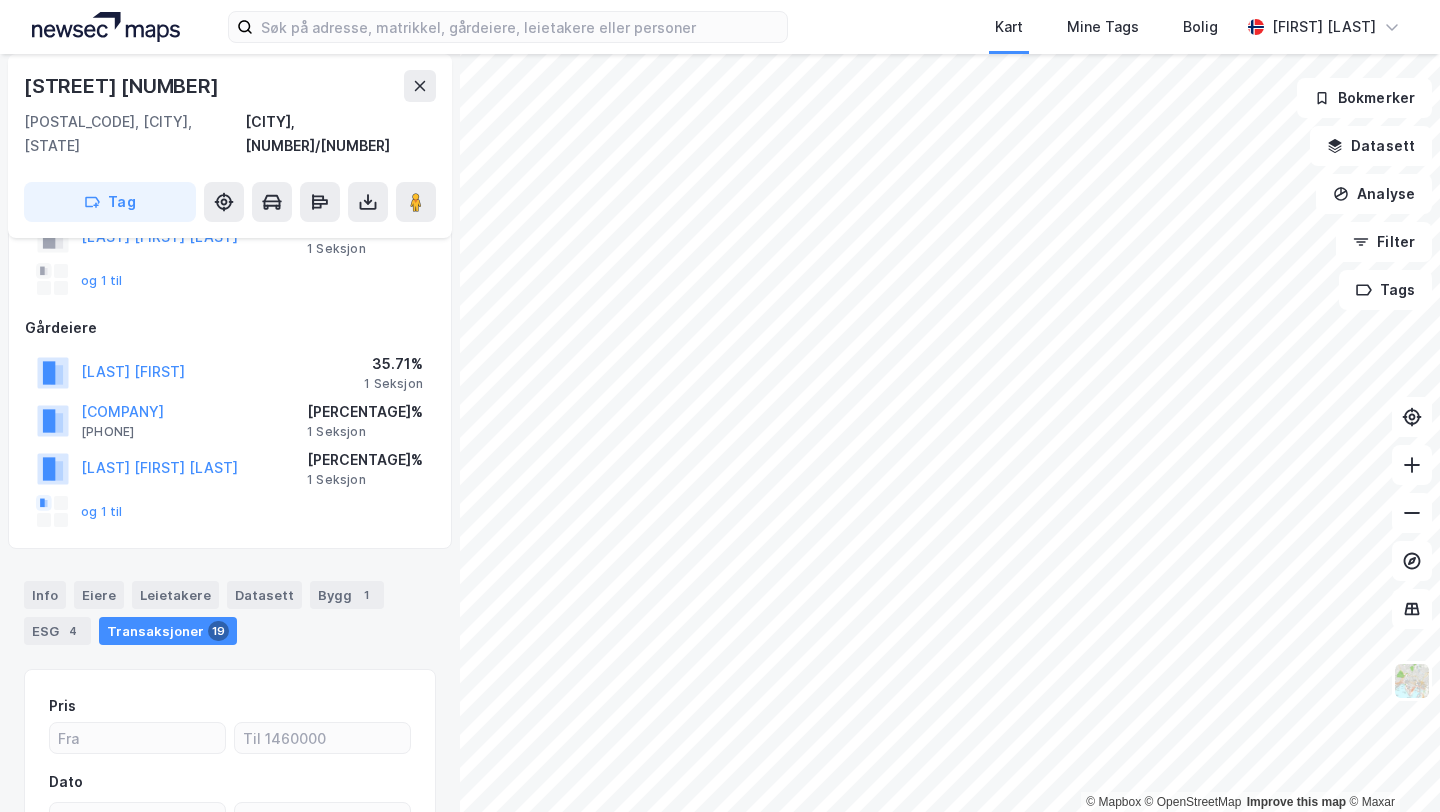 scroll, scrollTop: 284, scrollLeft: 0, axis: vertical 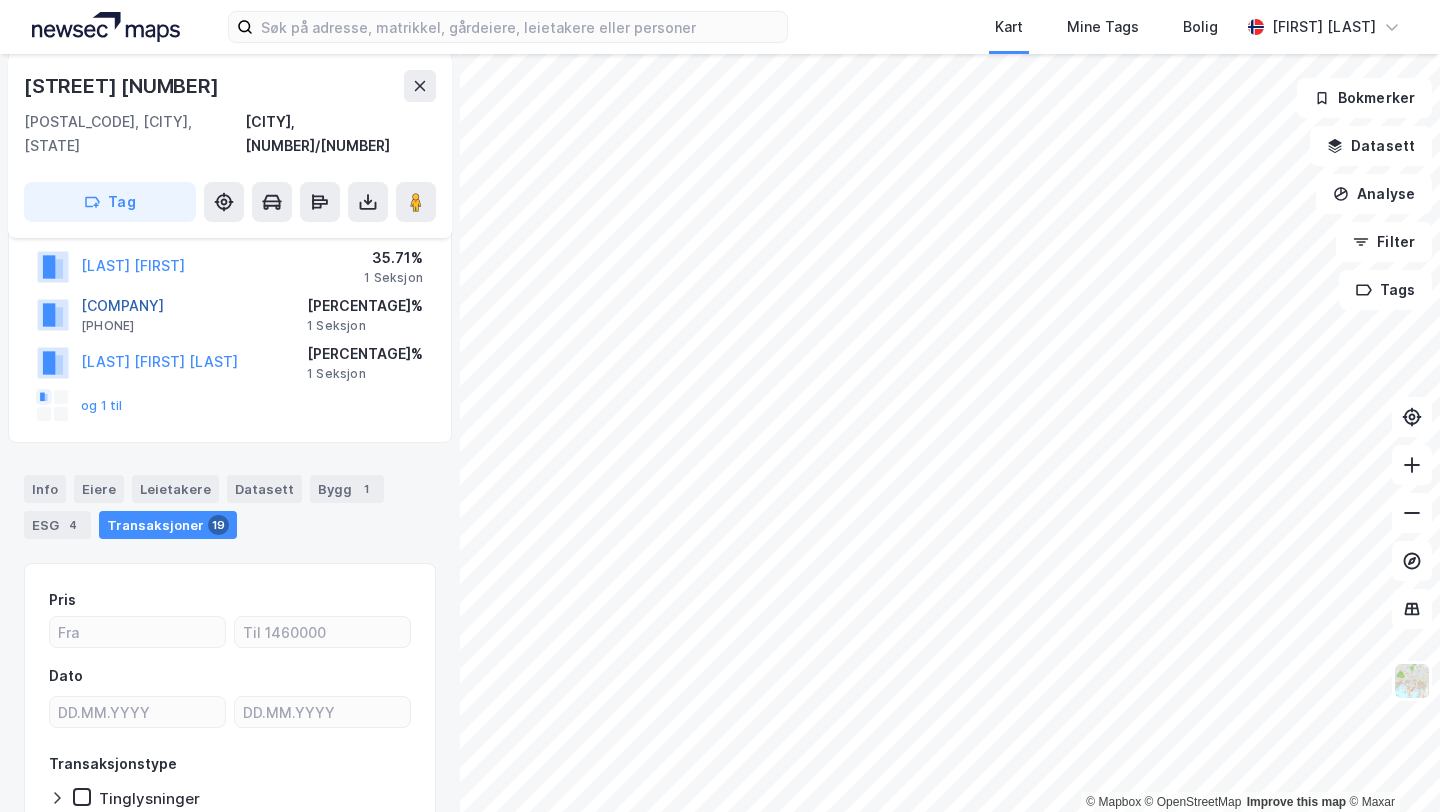 click on "BOV EIENDOM AS" at bounding box center [0, 0] 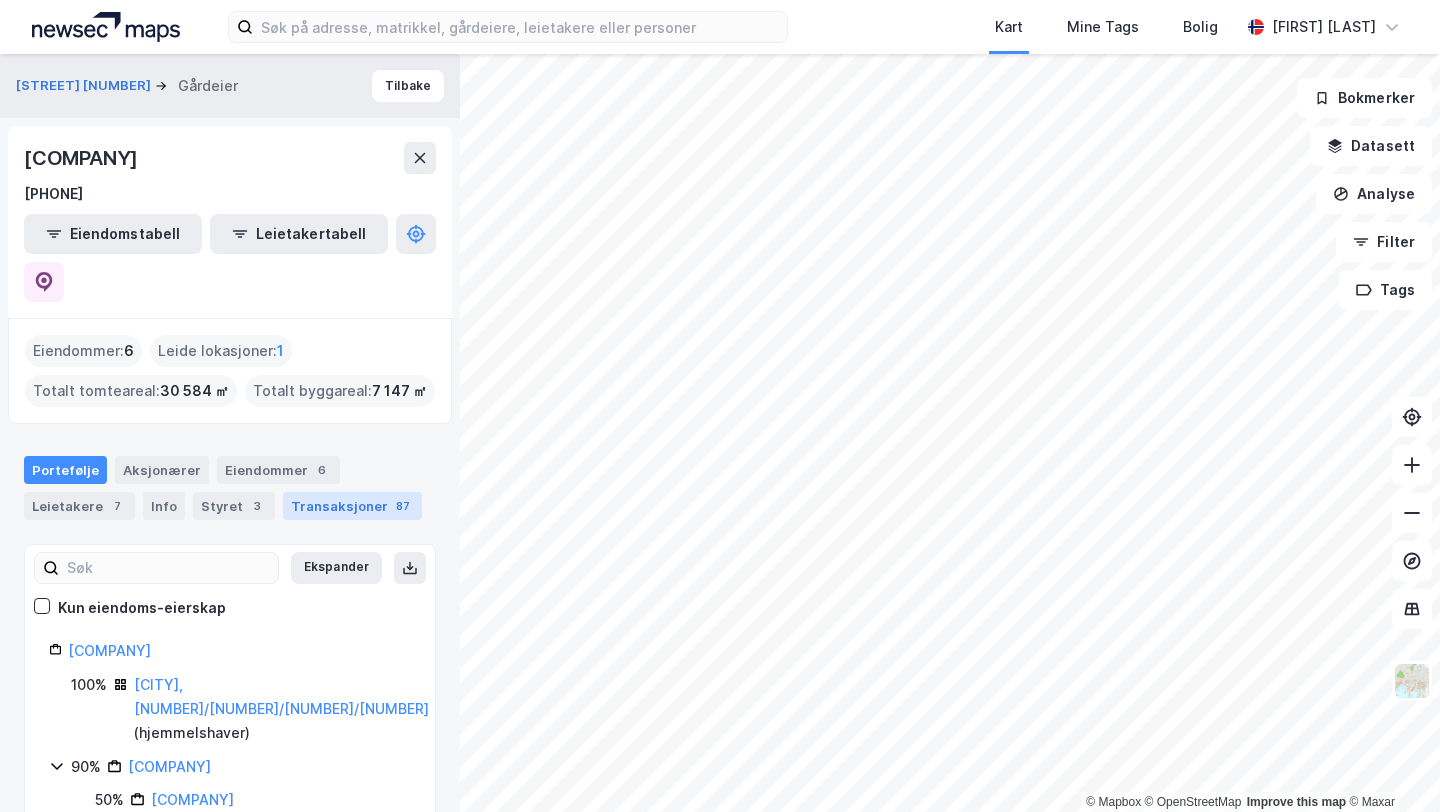 click on "Transaksjoner 87" at bounding box center (352, 506) 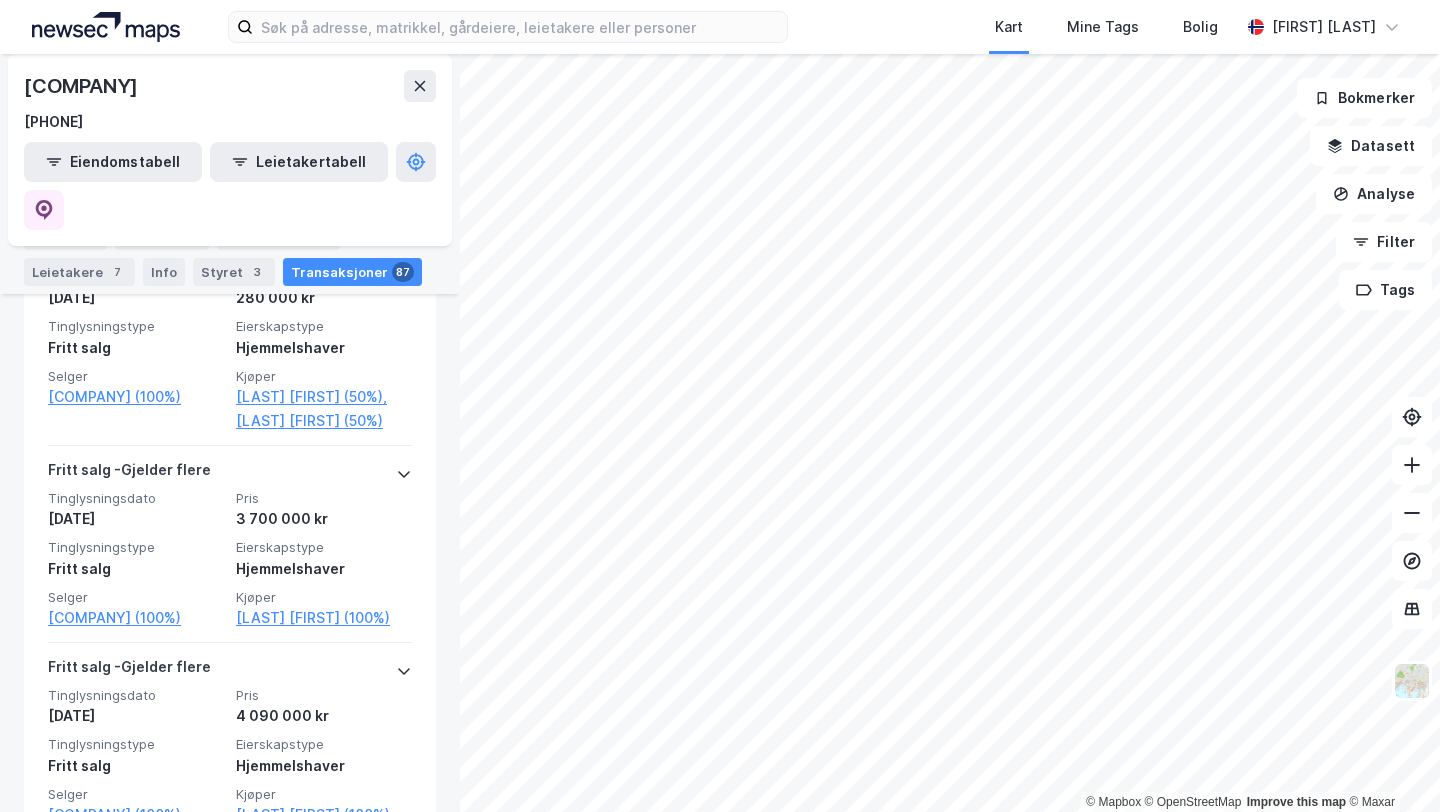scroll, scrollTop: 0, scrollLeft: 0, axis: both 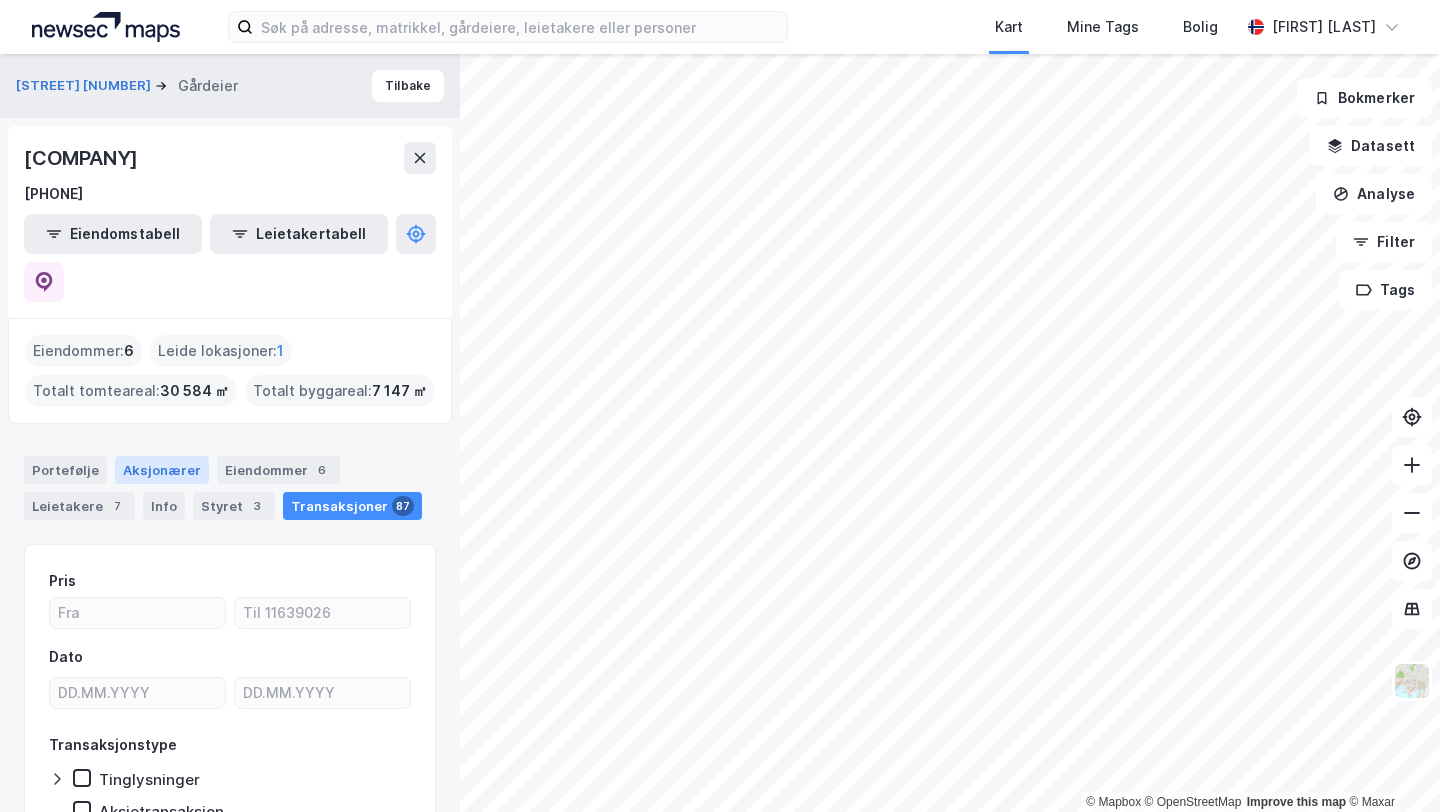 click on "Aksjonærer" at bounding box center [162, 470] 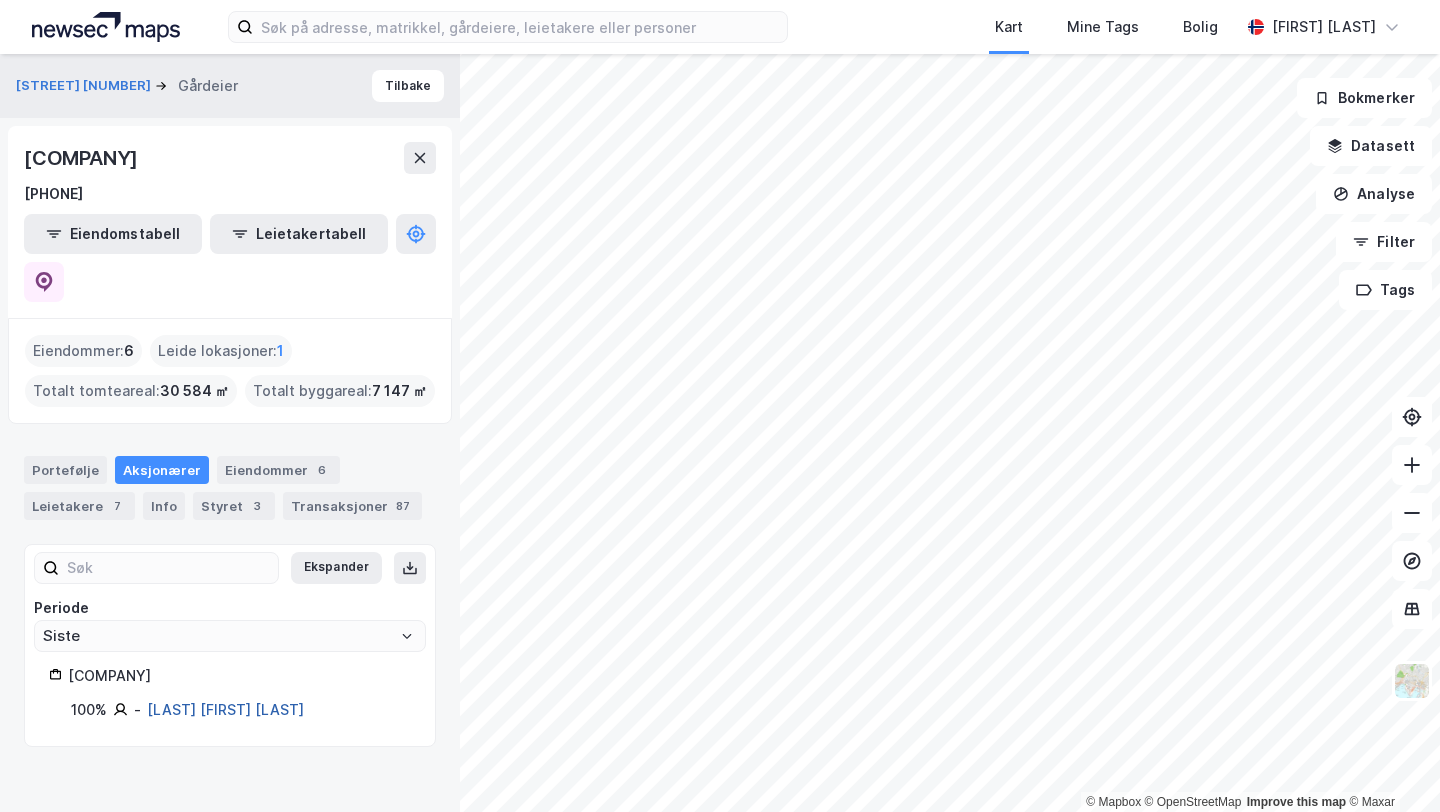 click on "Vedal Bjørn Roar Opheim" at bounding box center (225, 709) 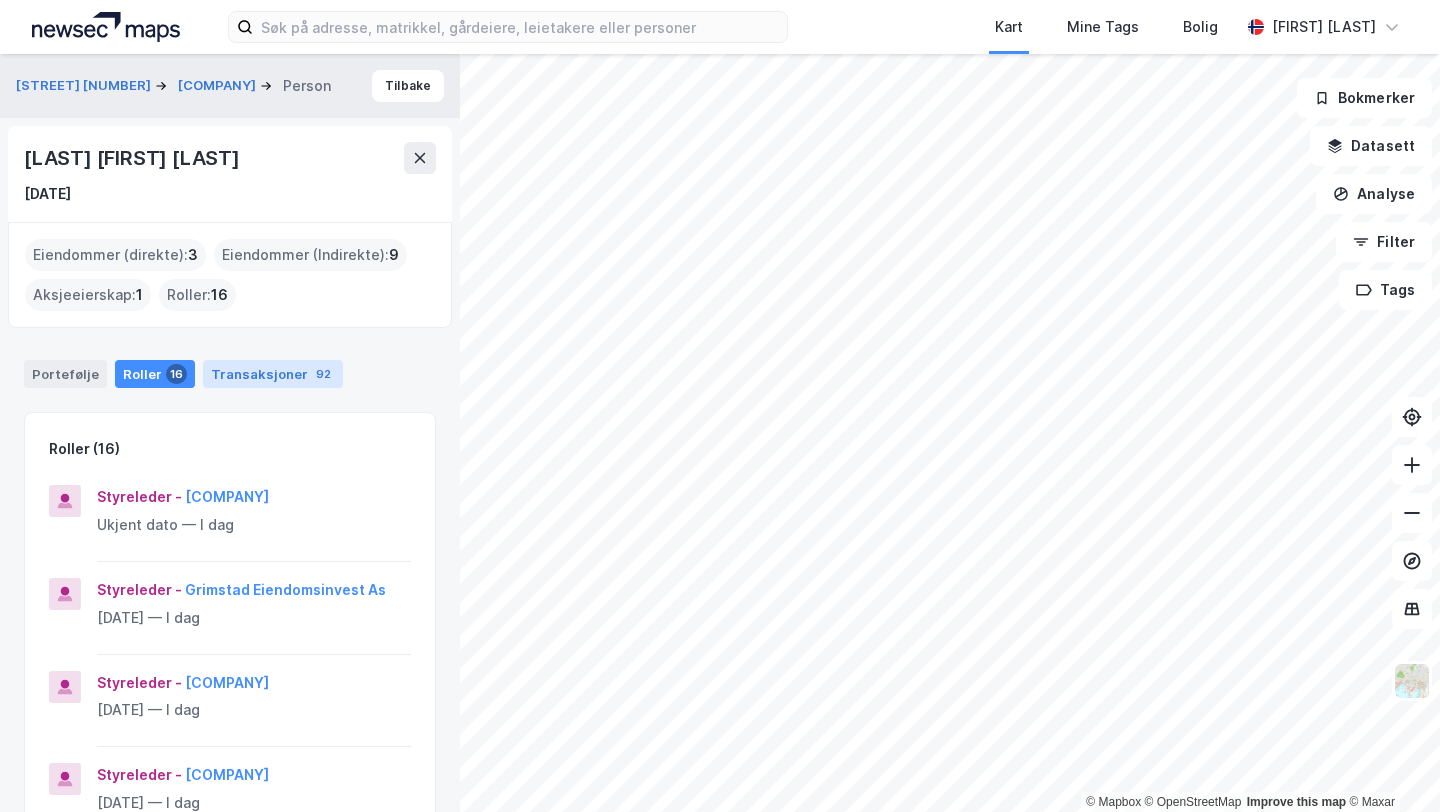 click on "Transaksjoner 92" at bounding box center (273, 374) 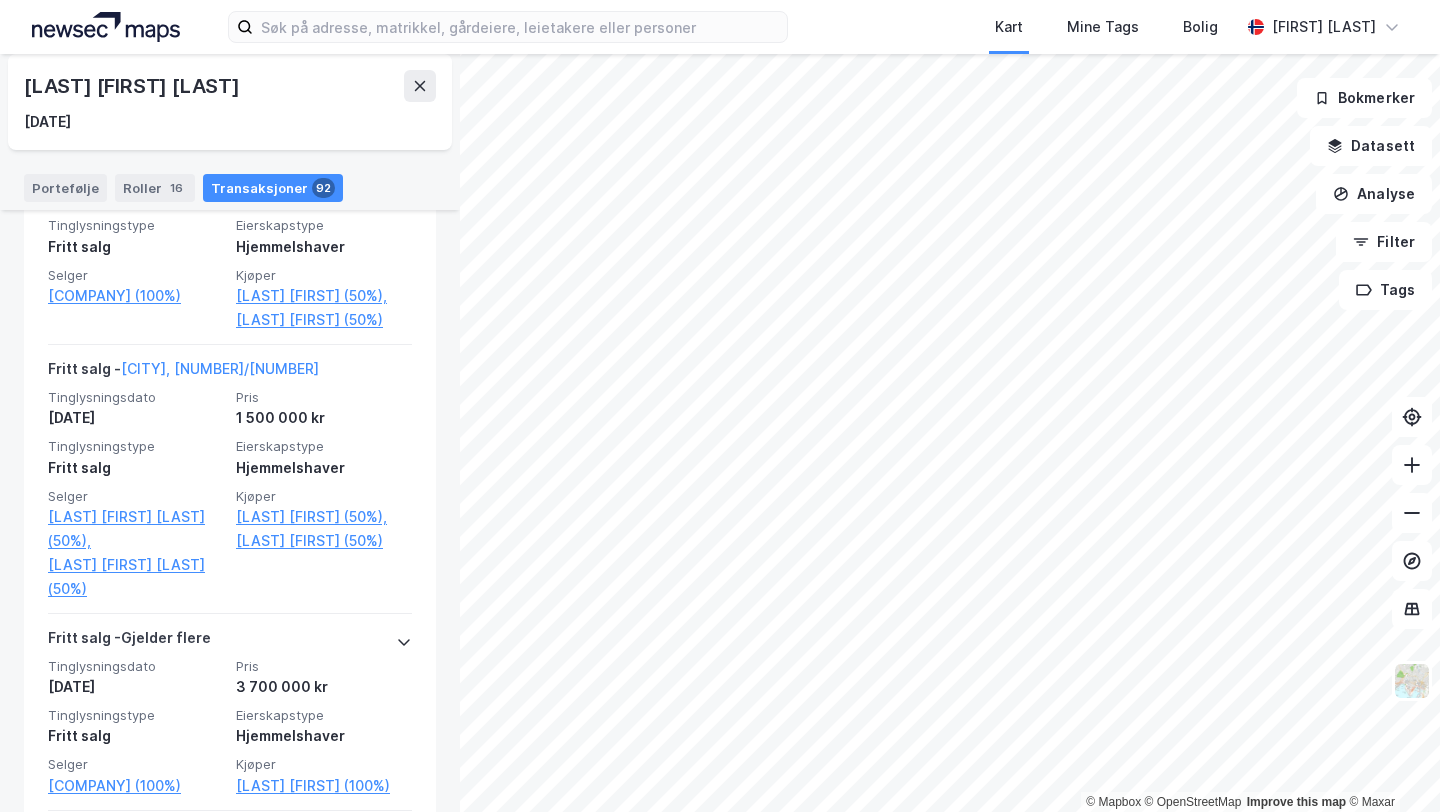 scroll, scrollTop: 618, scrollLeft: 0, axis: vertical 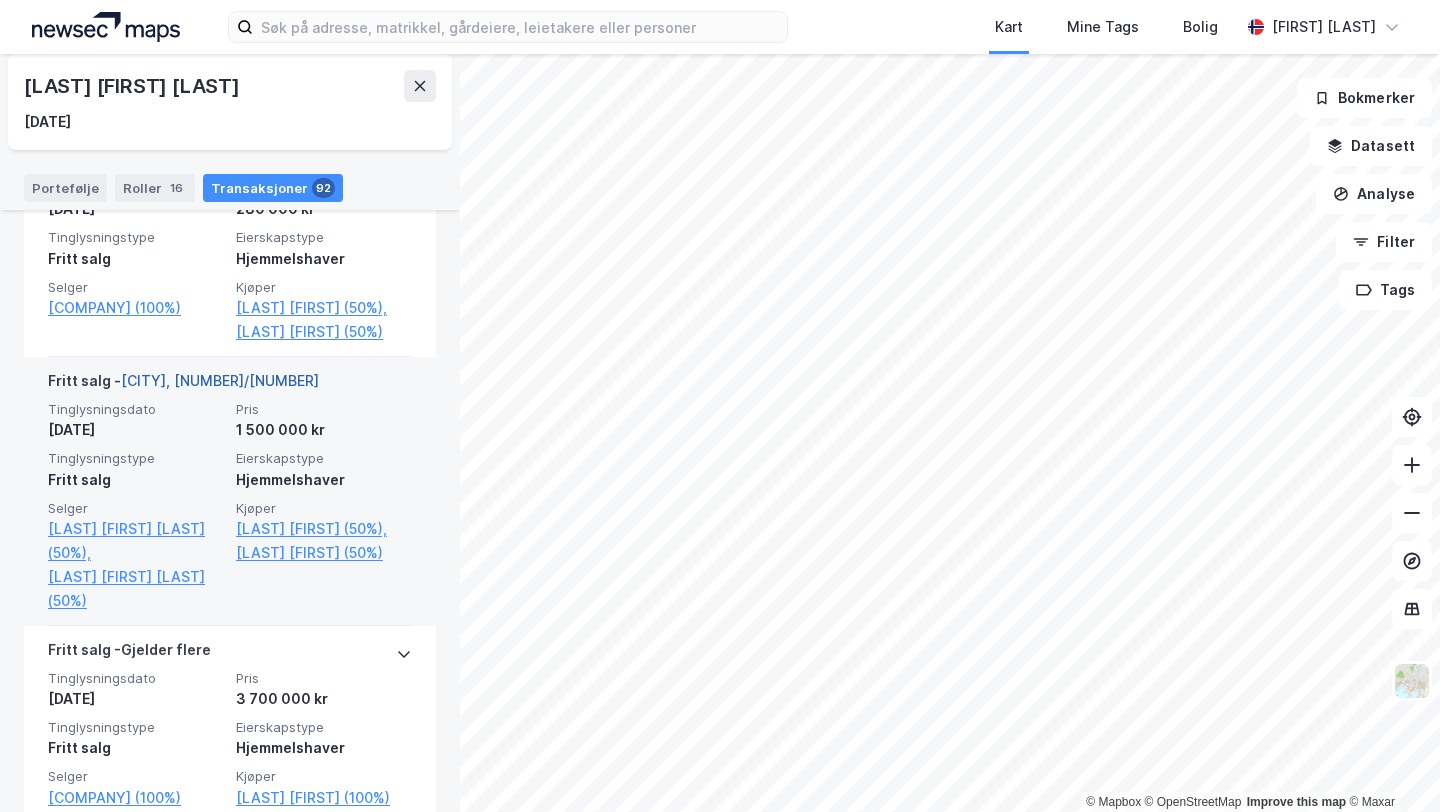 click on "Fyresdal, 72/47" at bounding box center (220, 380) 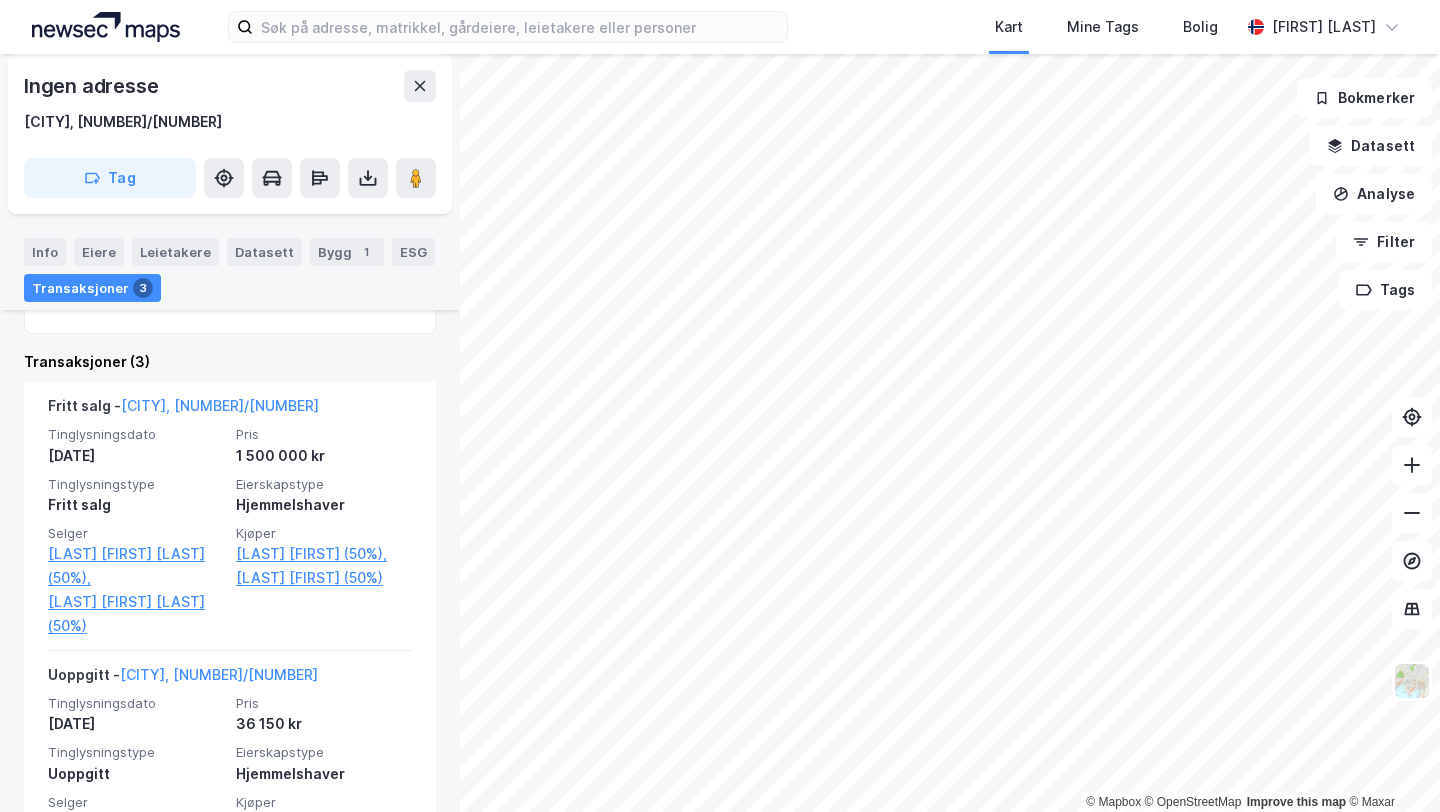 scroll, scrollTop: 519, scrollLeft: 0, axis: vertical 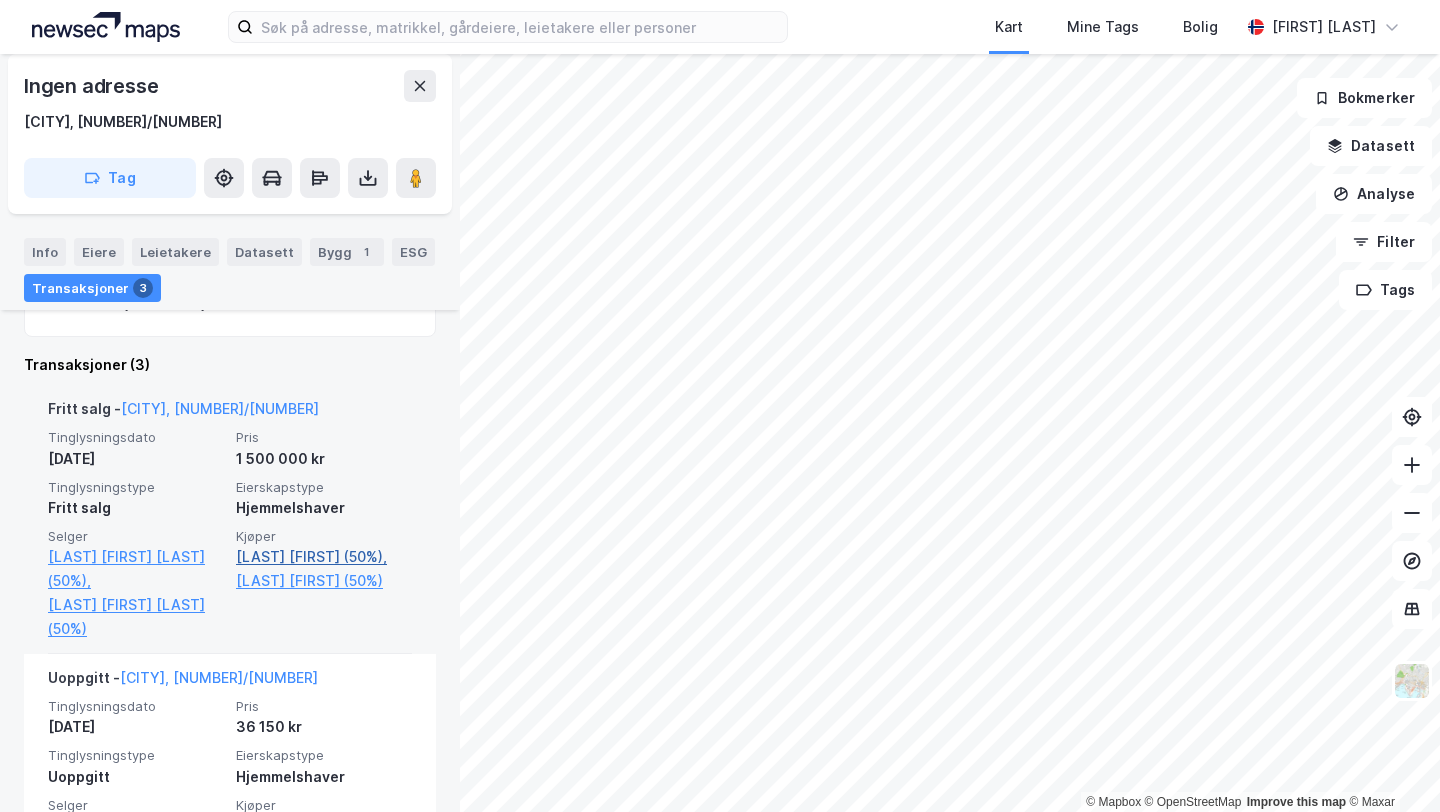 click on "Skeimo Berit (50%)," at bounding box center [324, 557] 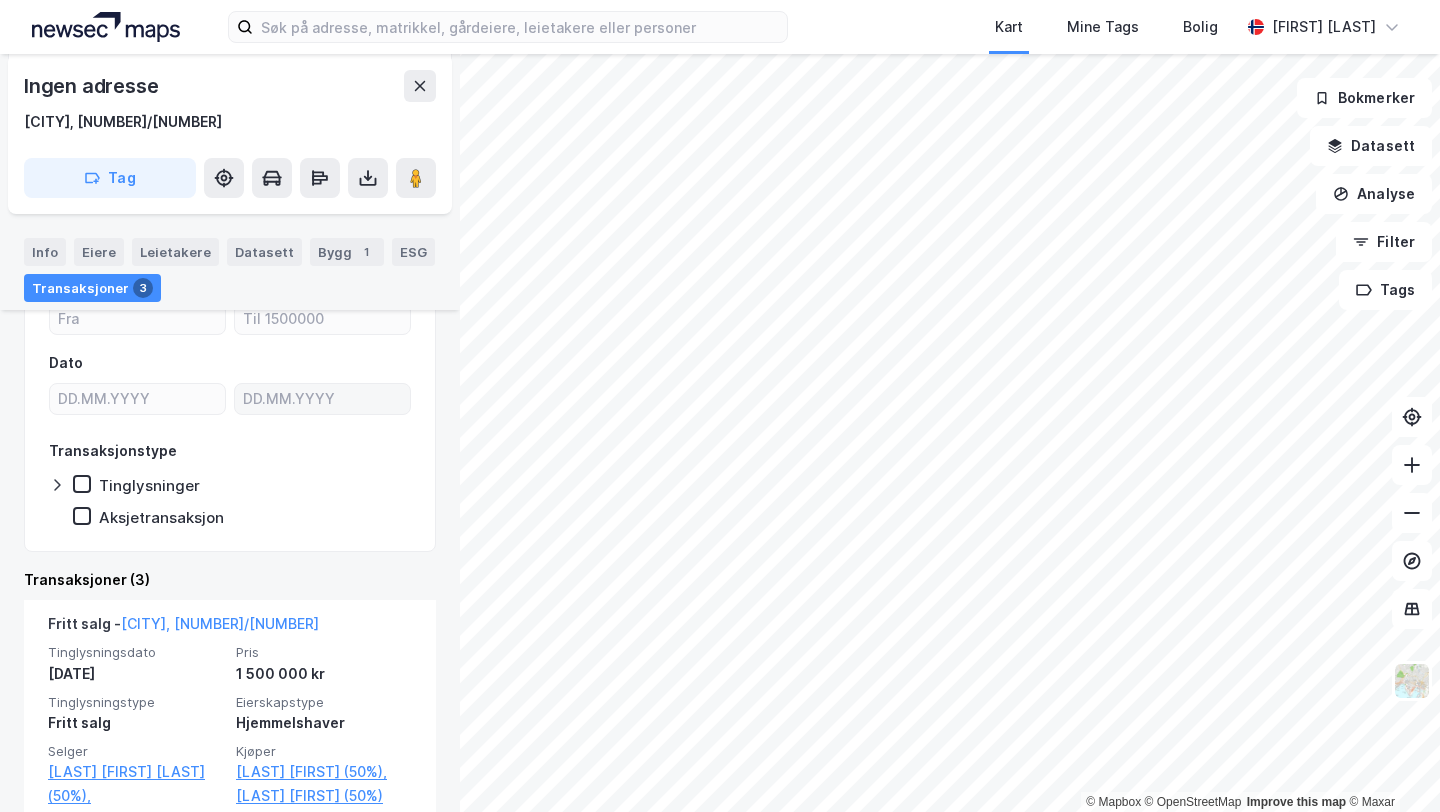 scroll, scrollTop: 313, scrollLeft: 0, axis: vertical 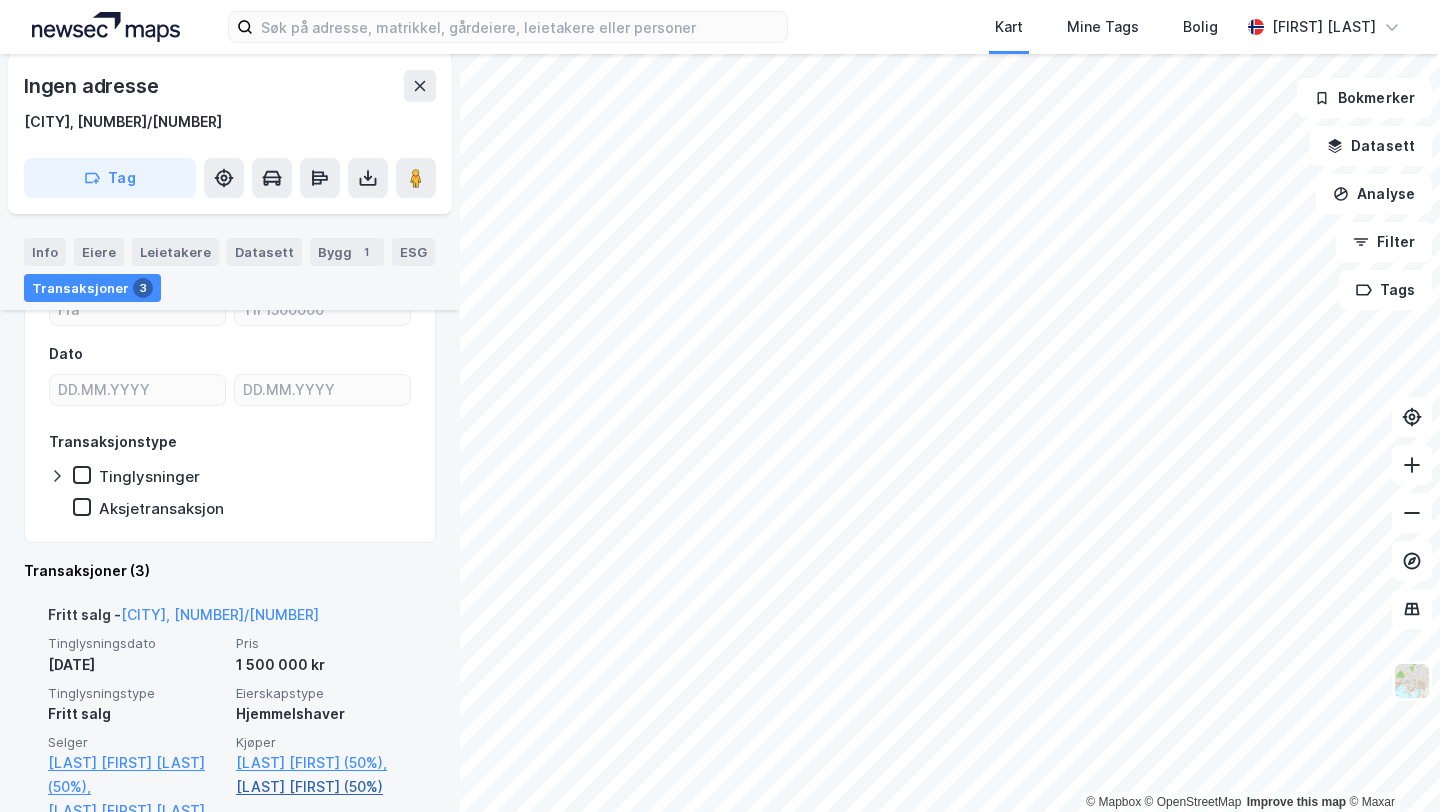 click on "Skeimo Bård Erling (50%)" at bounding box center (324, 787) 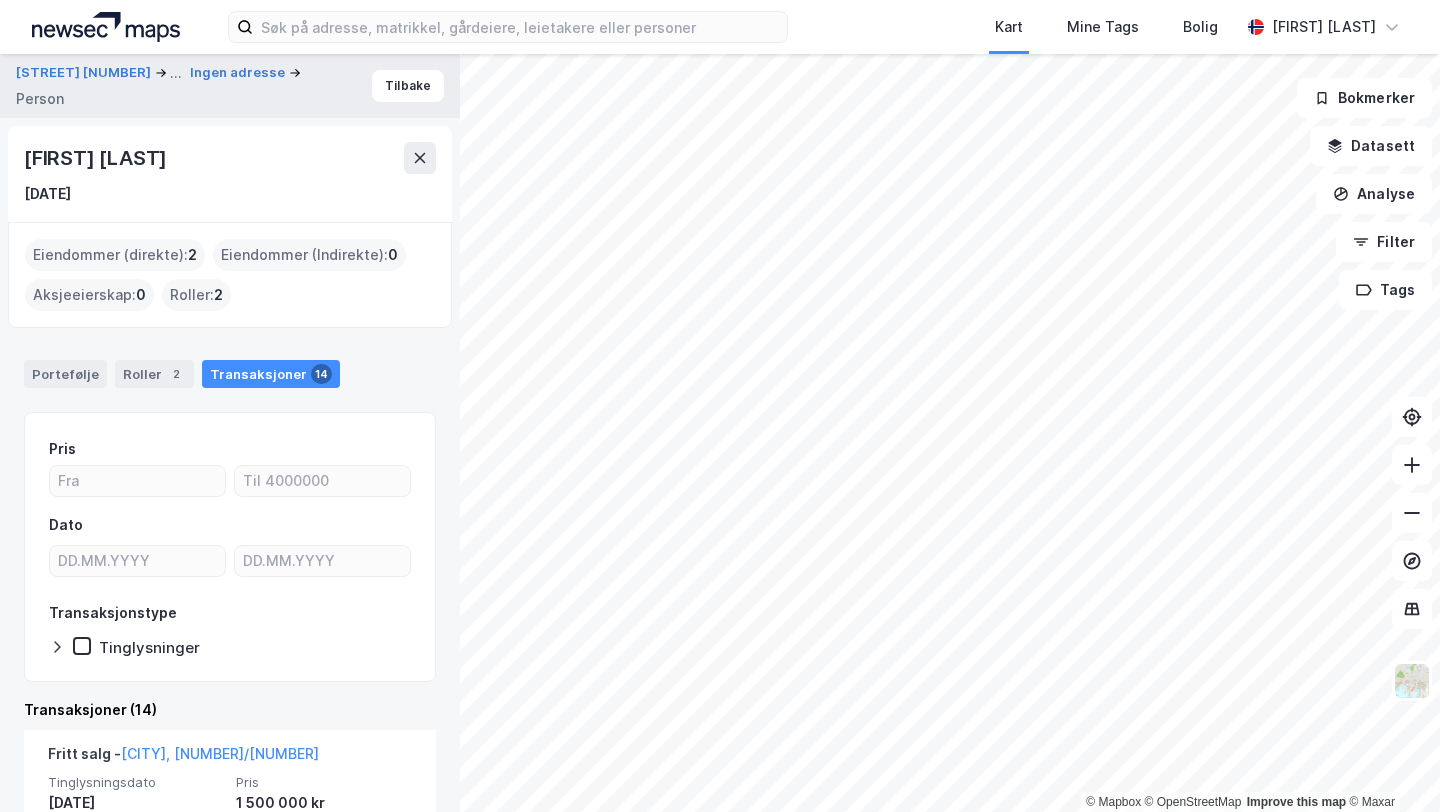 scroll, scrollTop: 251, scrollLeft: 0, axis: vertical 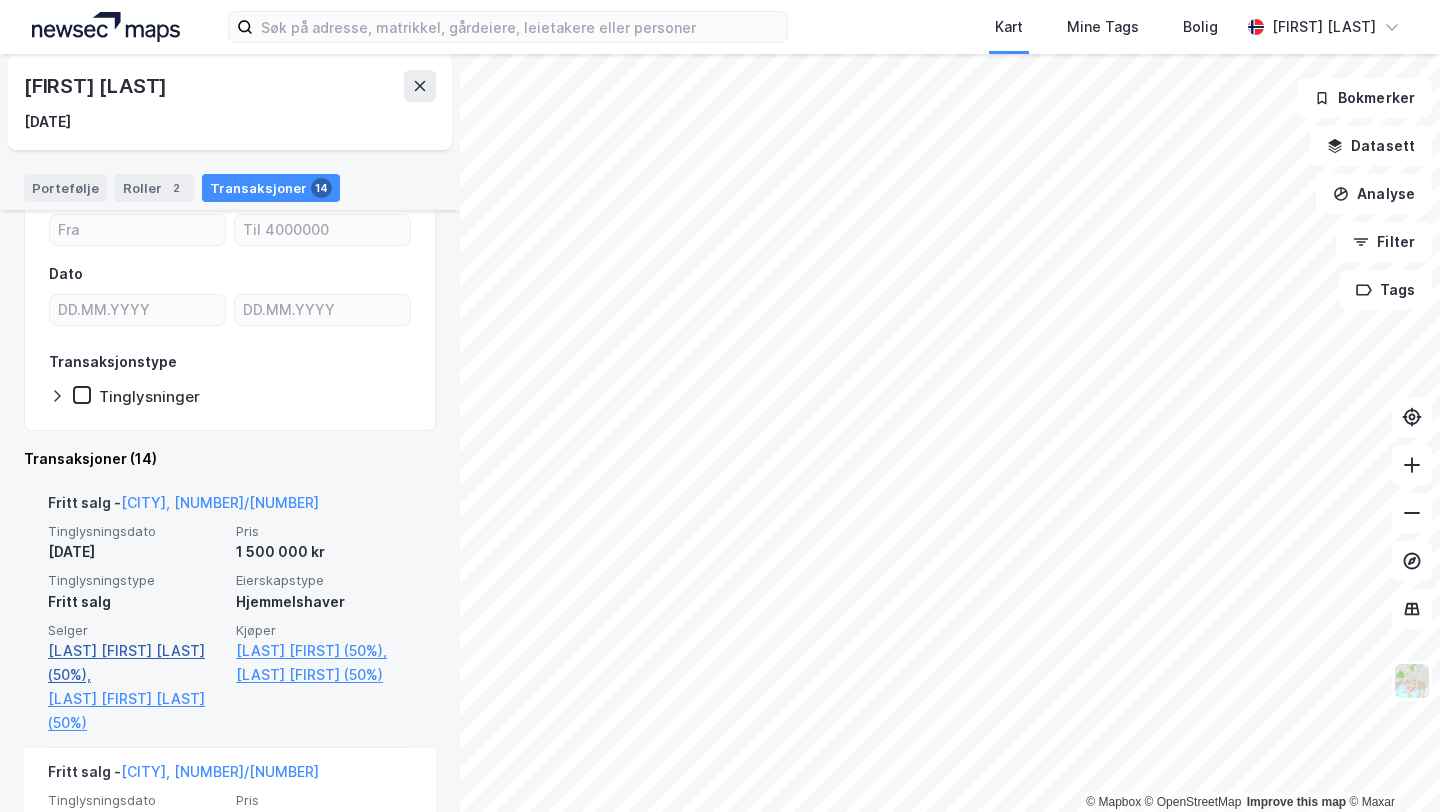 click on "Vedal Anne Skeimo (50%)," at bounding box center [136, 663] 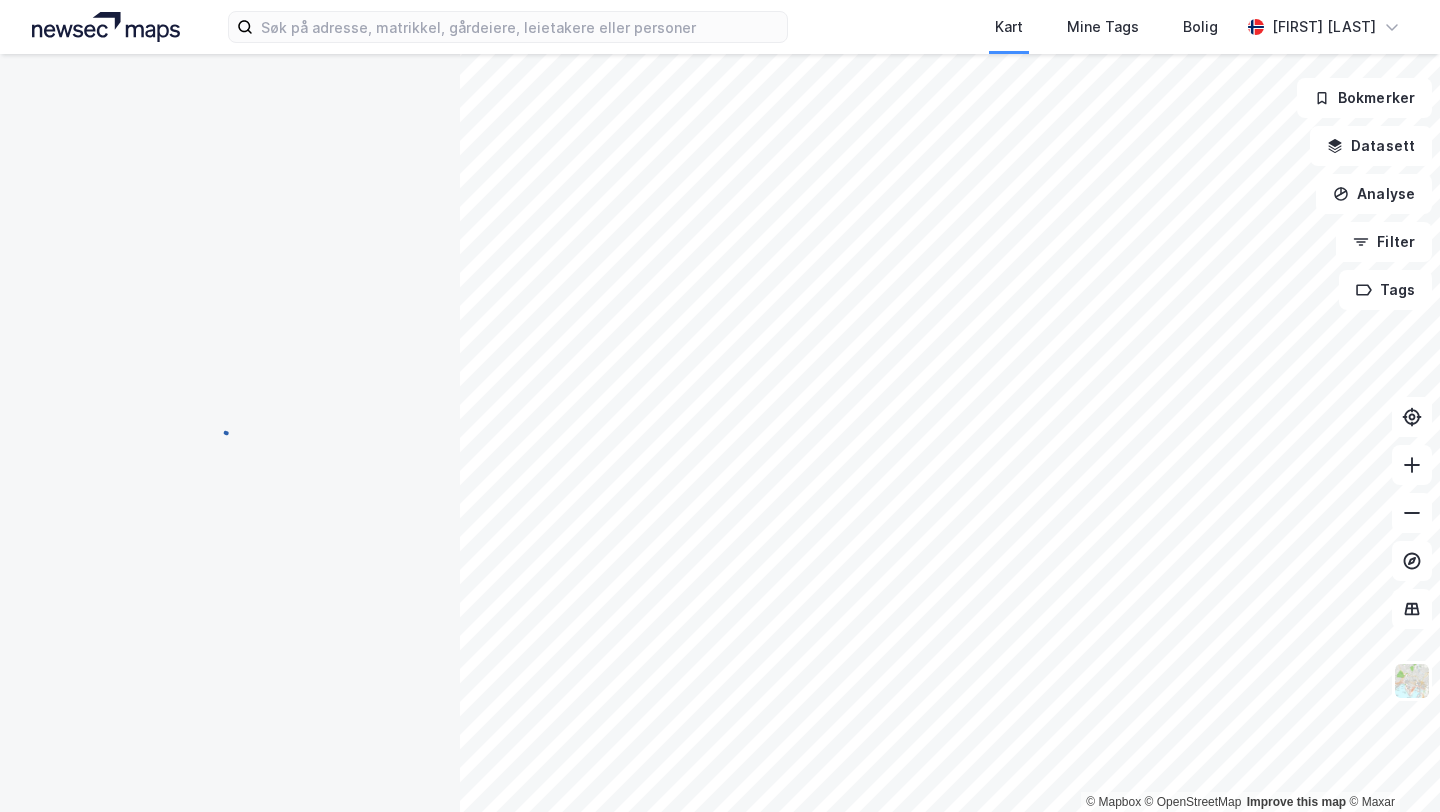 scroll, scrollTop: 0, scrollLeft: 0, axis: both 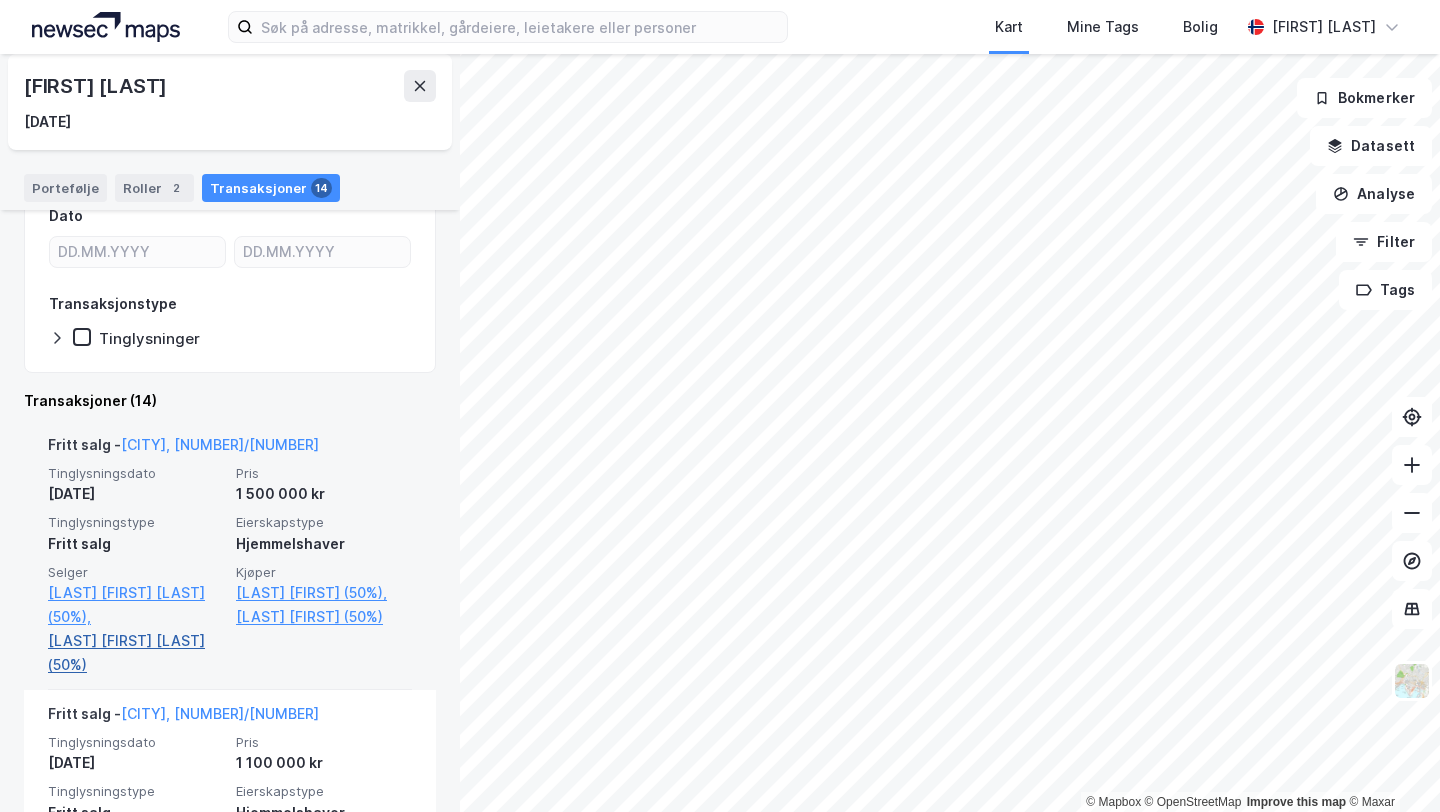 click on "Vedal Bjørn Roar Opheim (50%)" at bounding box center [136, 653] 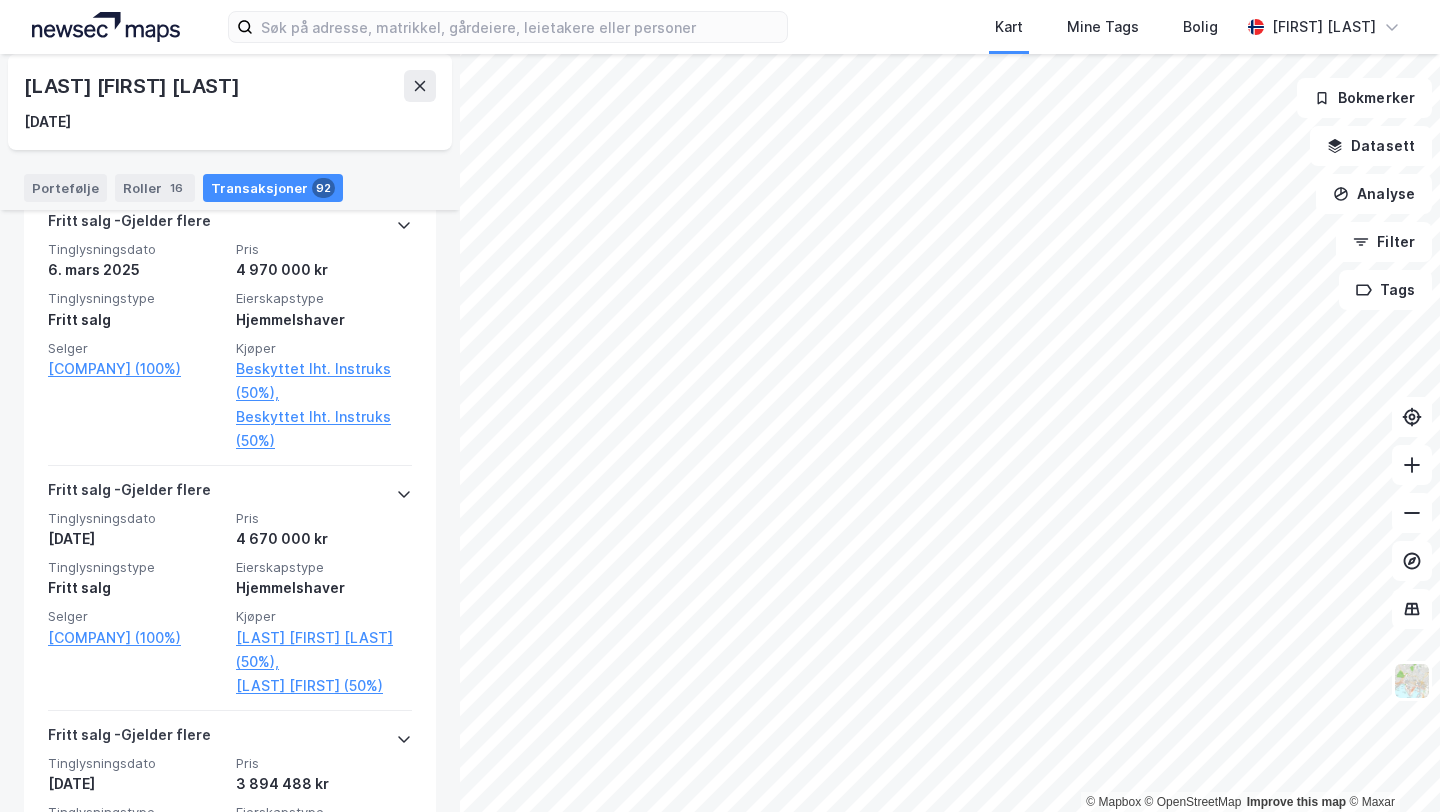 scroll, scrollTop: 2110, scrollLeft: 0, axis: vertical 